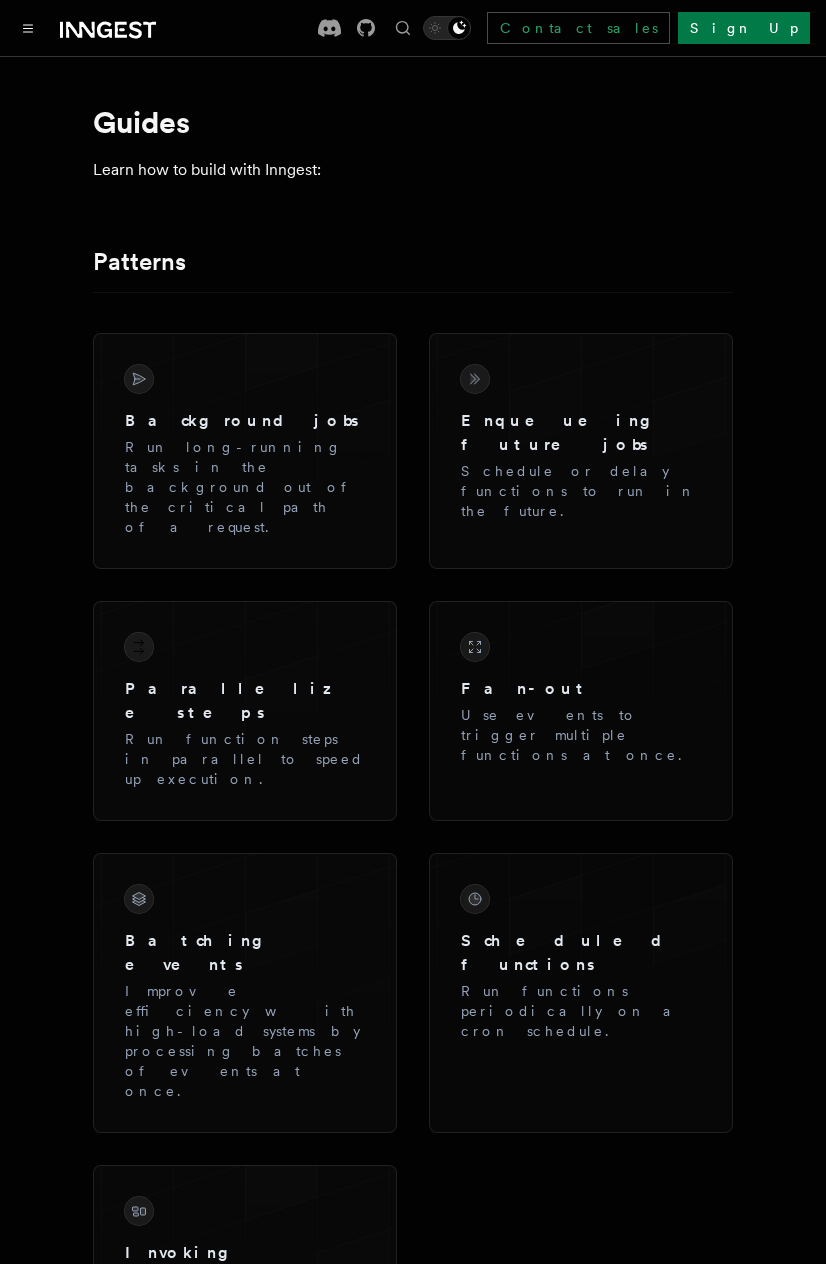scroll, scrollTop: 0, scrollLeft: 0, axis: both 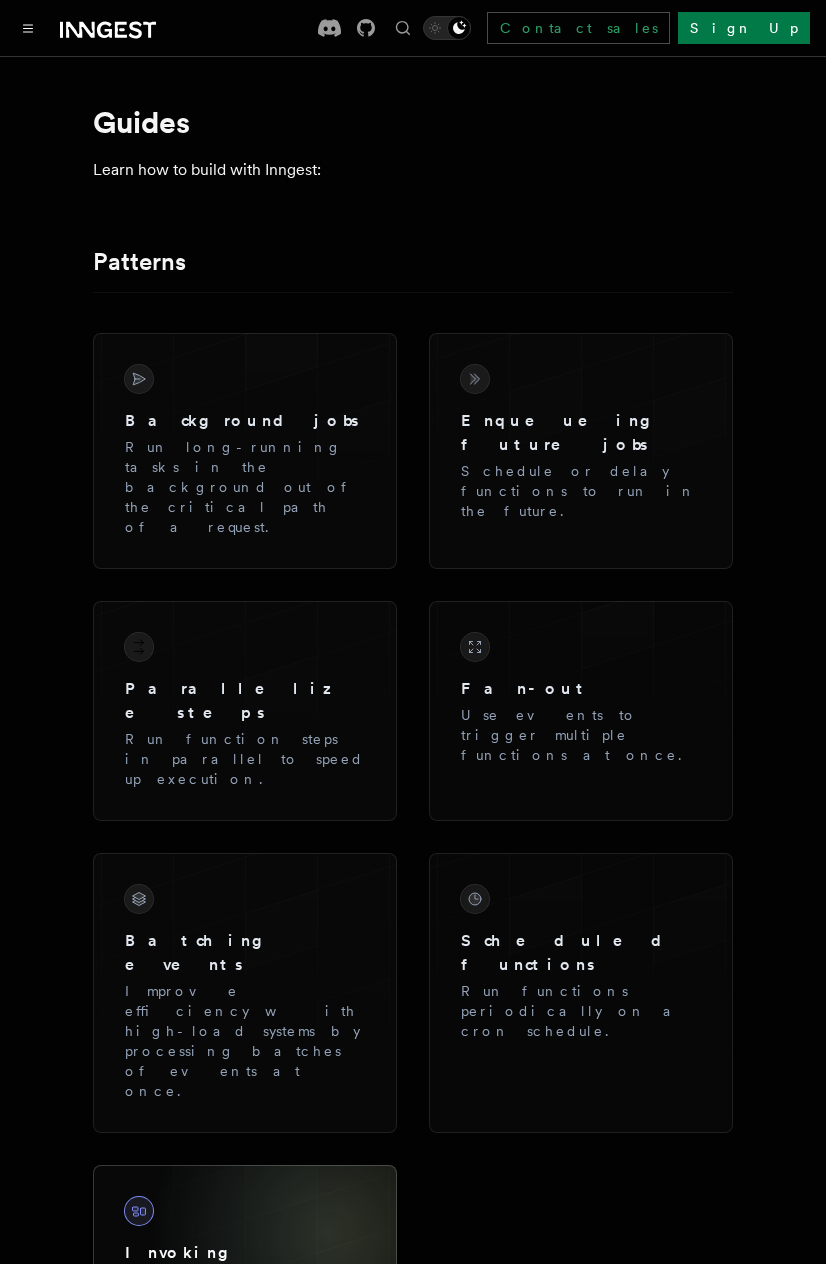 click on "Invoking functions directly Call one function from another across multiple apps." at bounding box center (245, 1287) 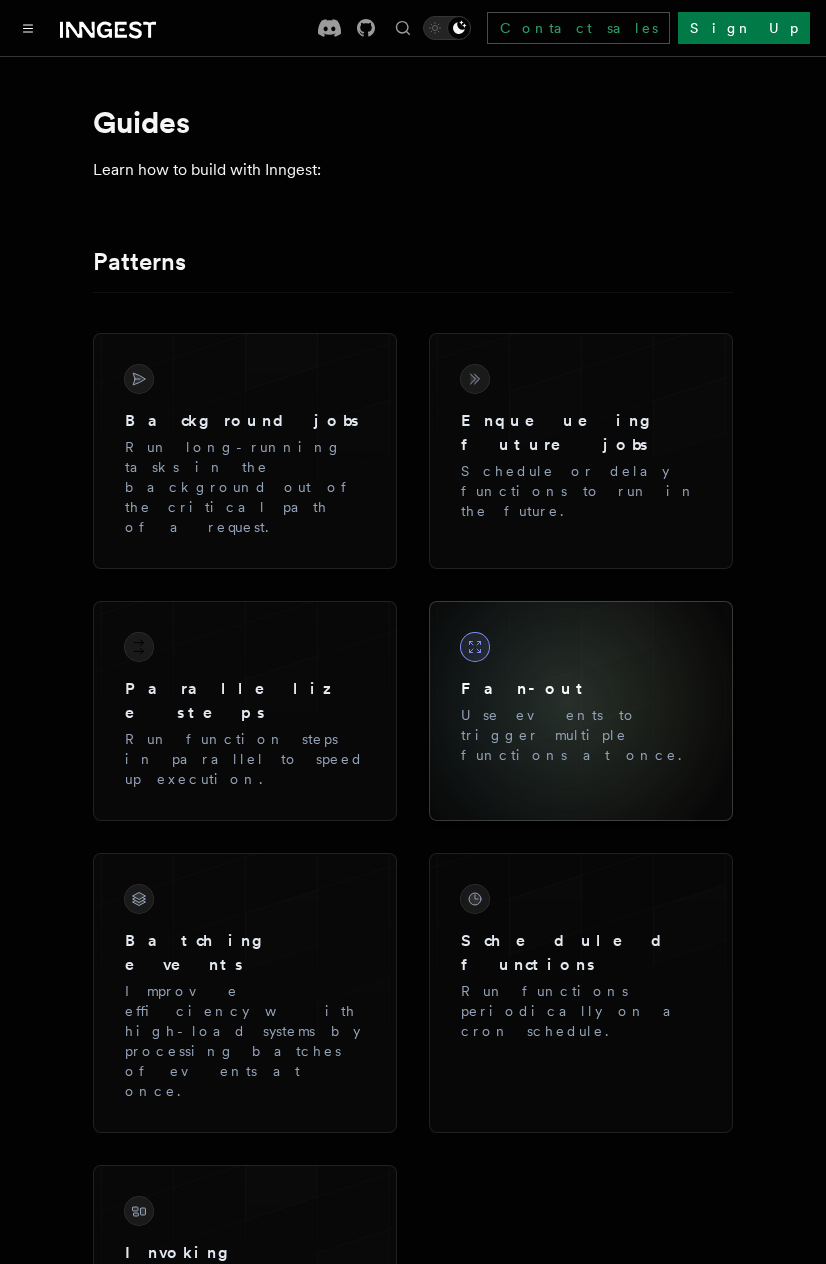 click on "Fan-out" at bounding box center [581, 689] 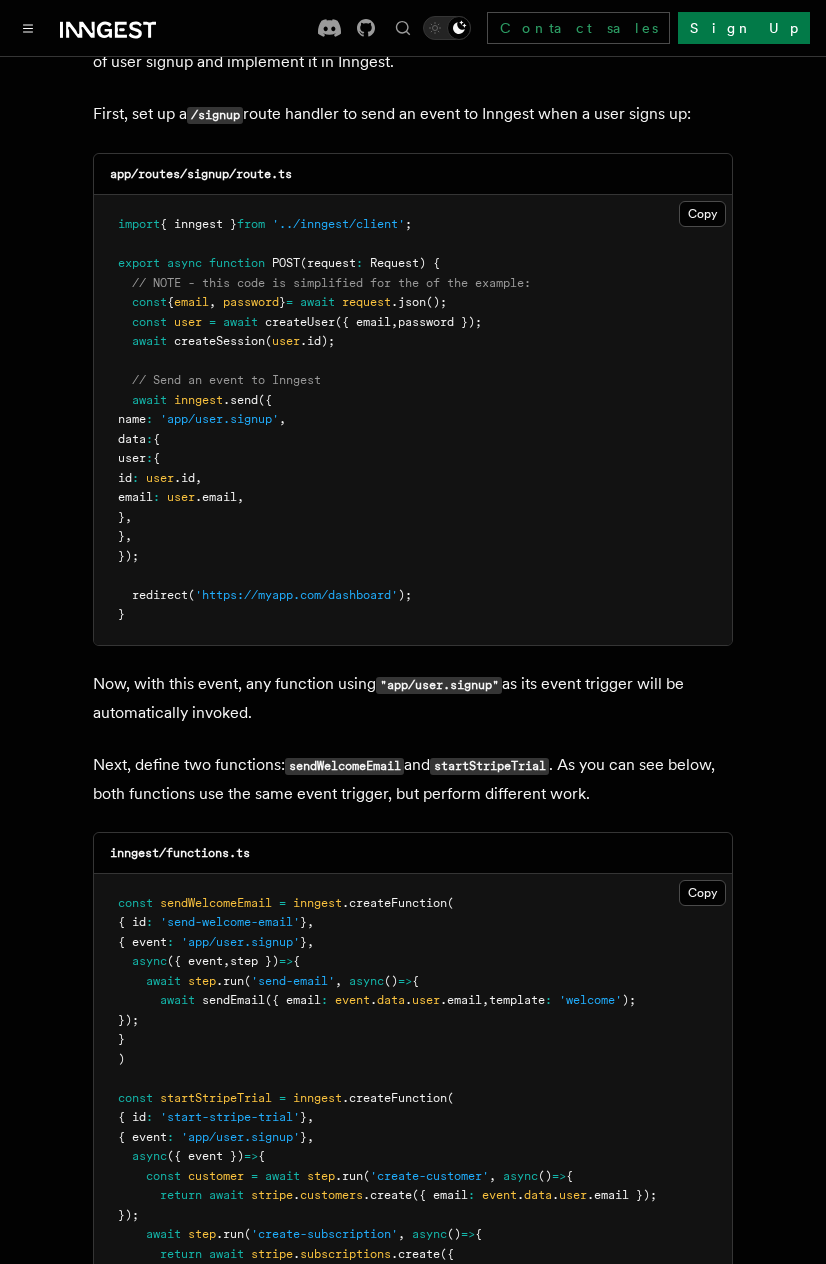 scroll, scrollTop: 1103, scrollLeft: 0, axis: vertical 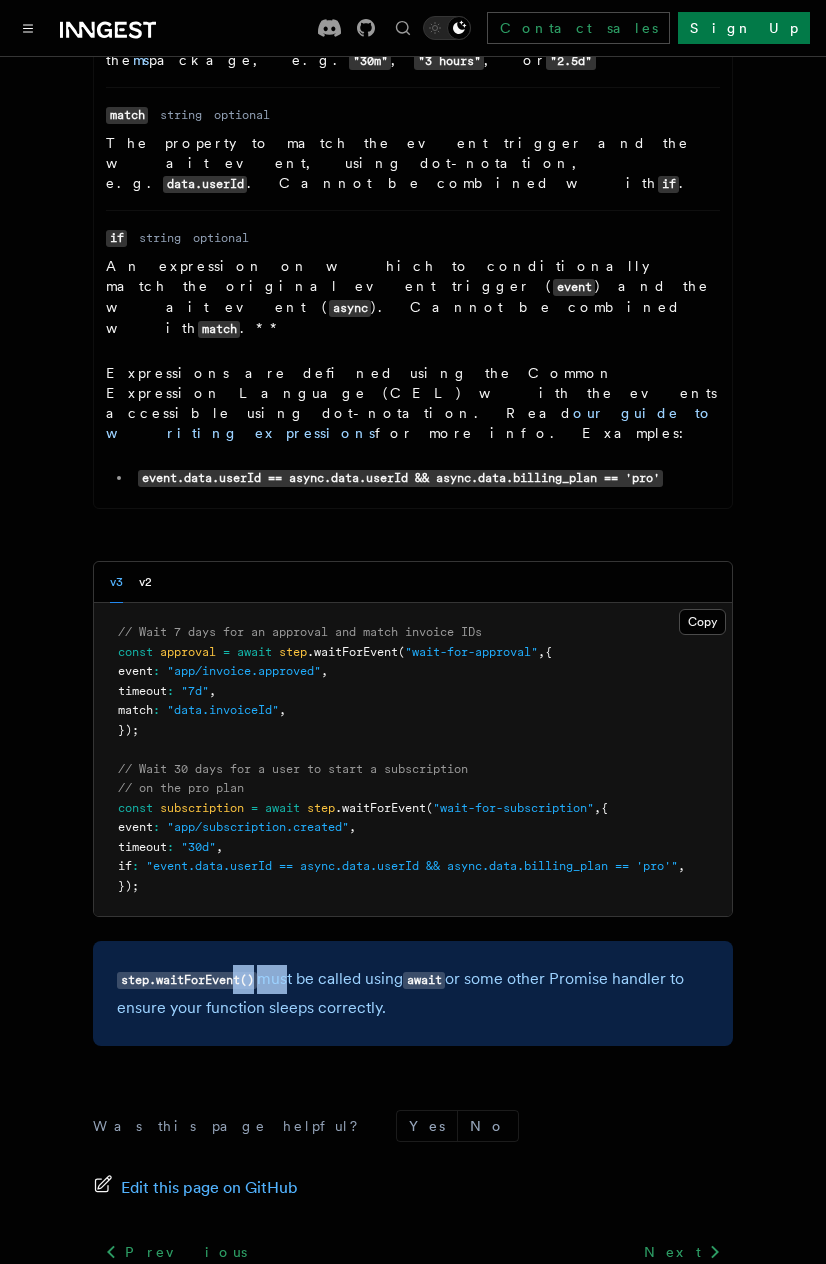drag, startPoint x: 234, startPoint y: 802, endPoint x: 293, endPoint y: 815, distance: 60.41523 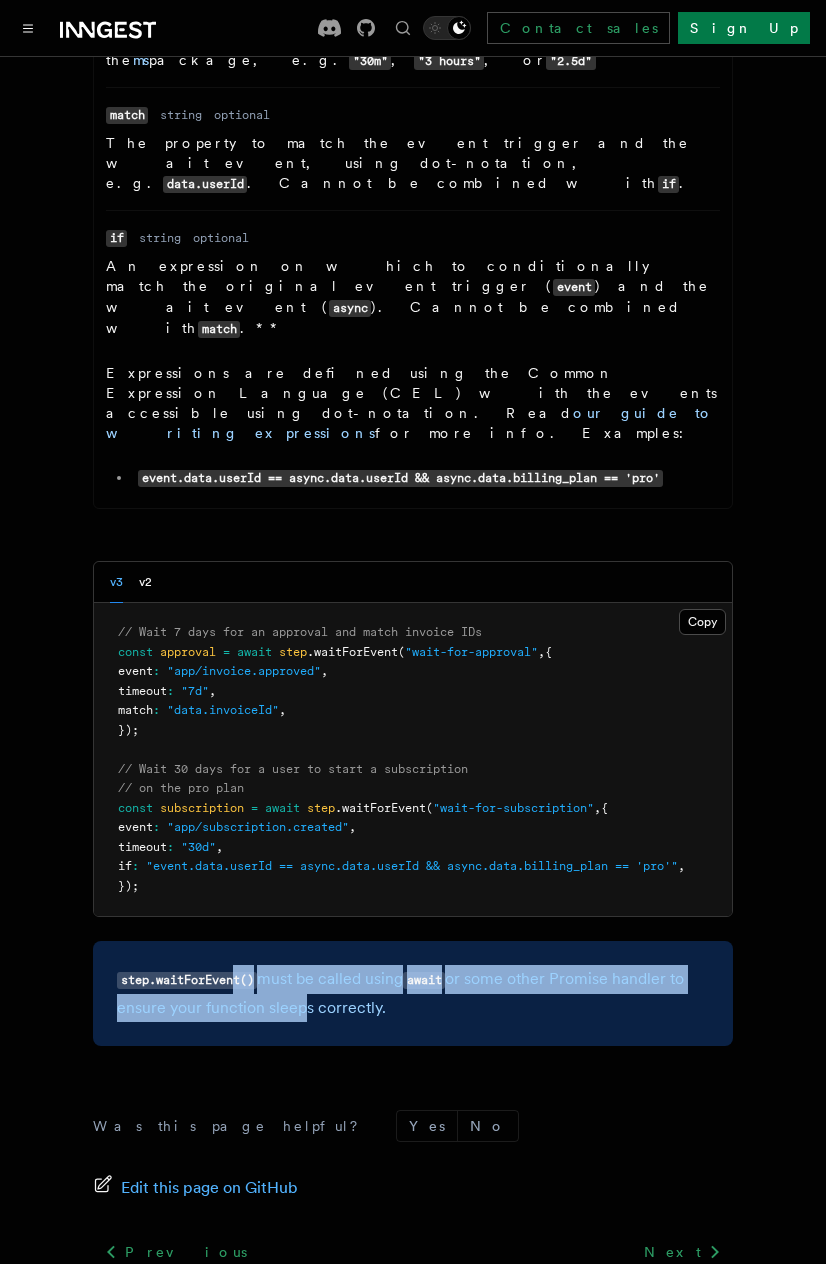 click on "step.waitForEvent()  must be called using  await  or some other Promise handler to ensure your function sleeps correctly." at bounding box center [413, 993] 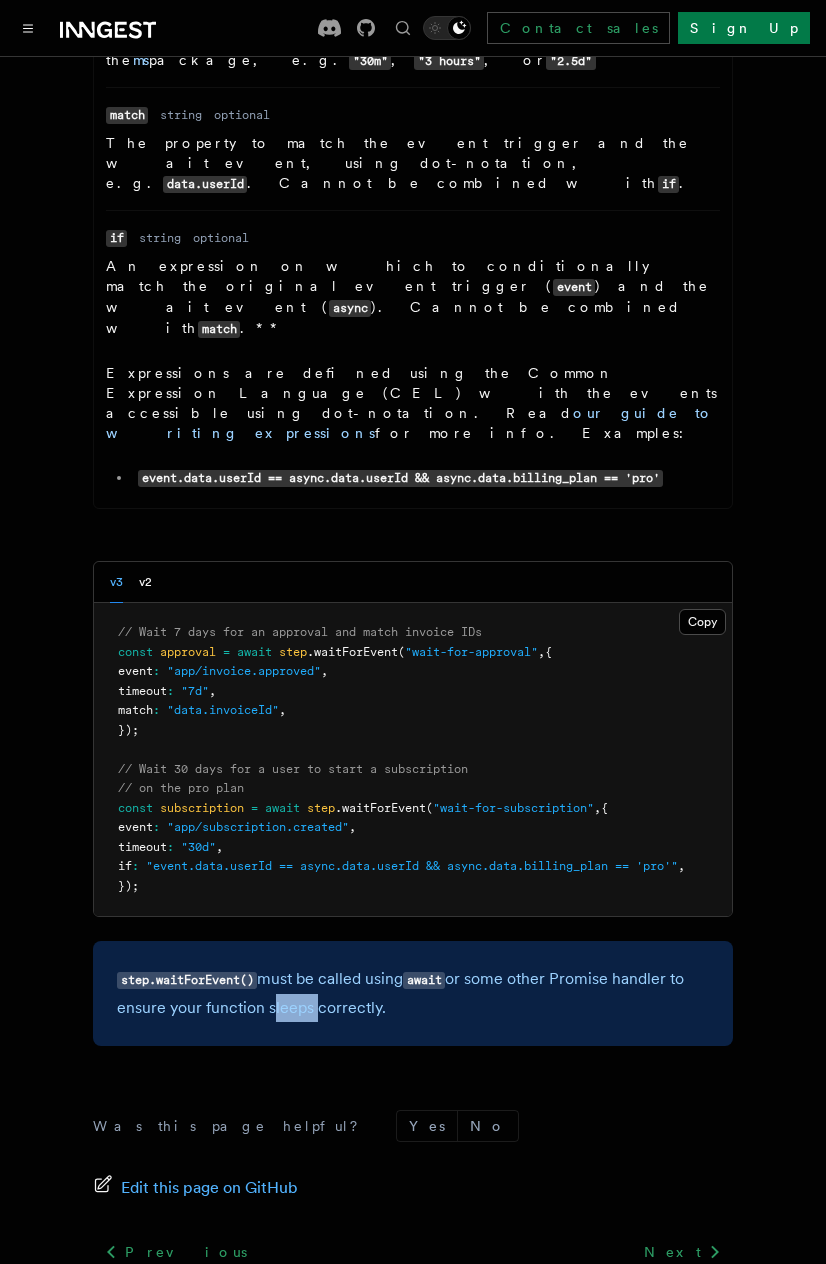 click on "step.waitForEvent()  must be called using  await  or some other Promise handler to ensure your function sleeps correctly." at bounding box center [413, 993] 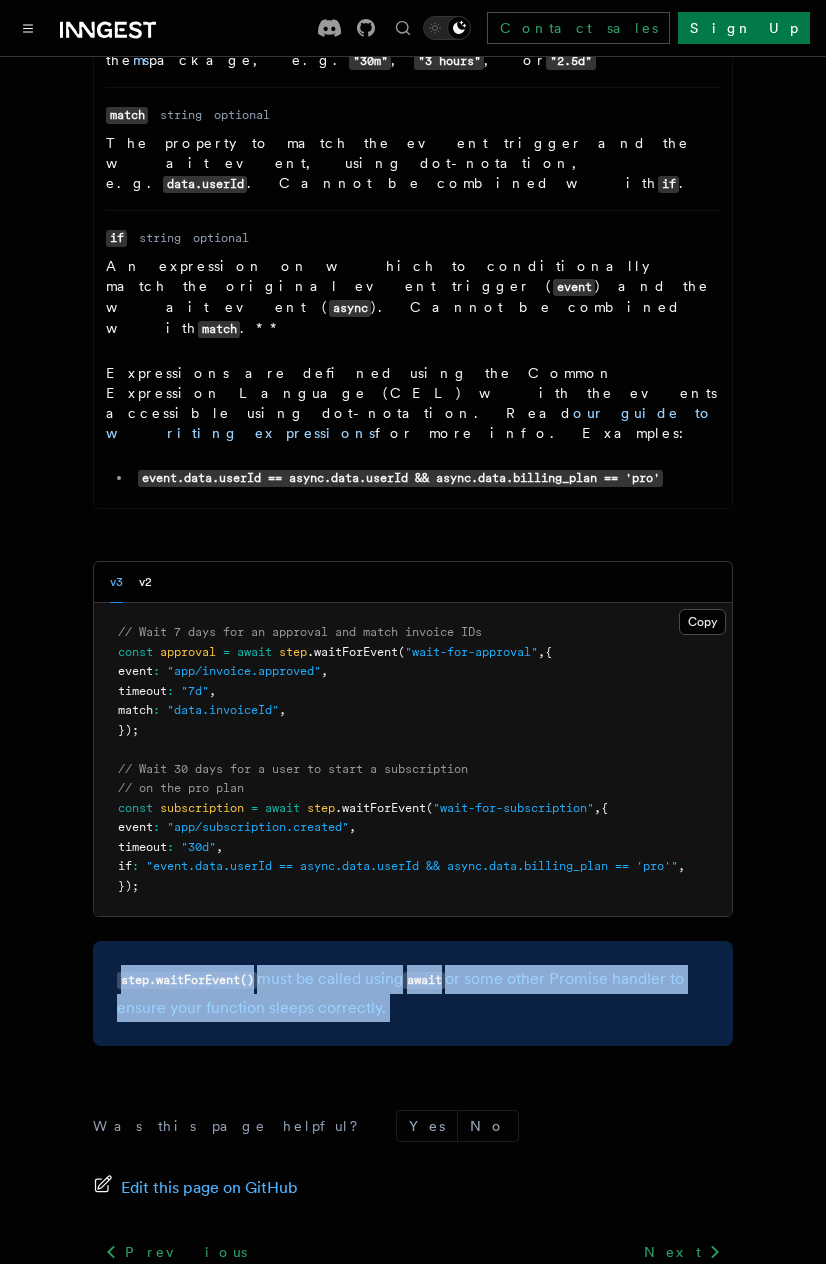 click on "step.waitForEvent()  must be called using  await  or some other Promise handler to ensure your function sleeps correctly." at bounding box center [413, 993] 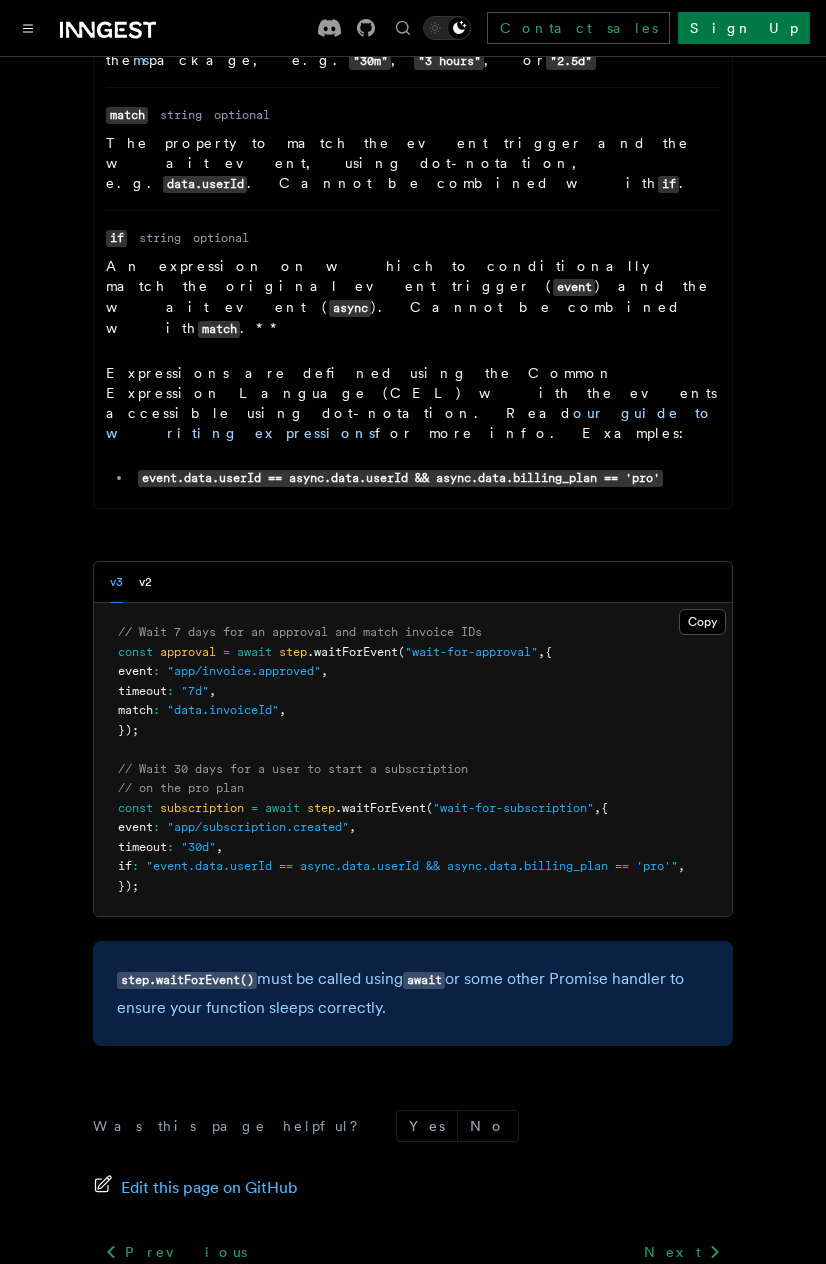 click on "step.waitForEvent()  must be called using  await  or some other Promise handler to ensure your function sleeps correctly." at bounding box center [413, 993] 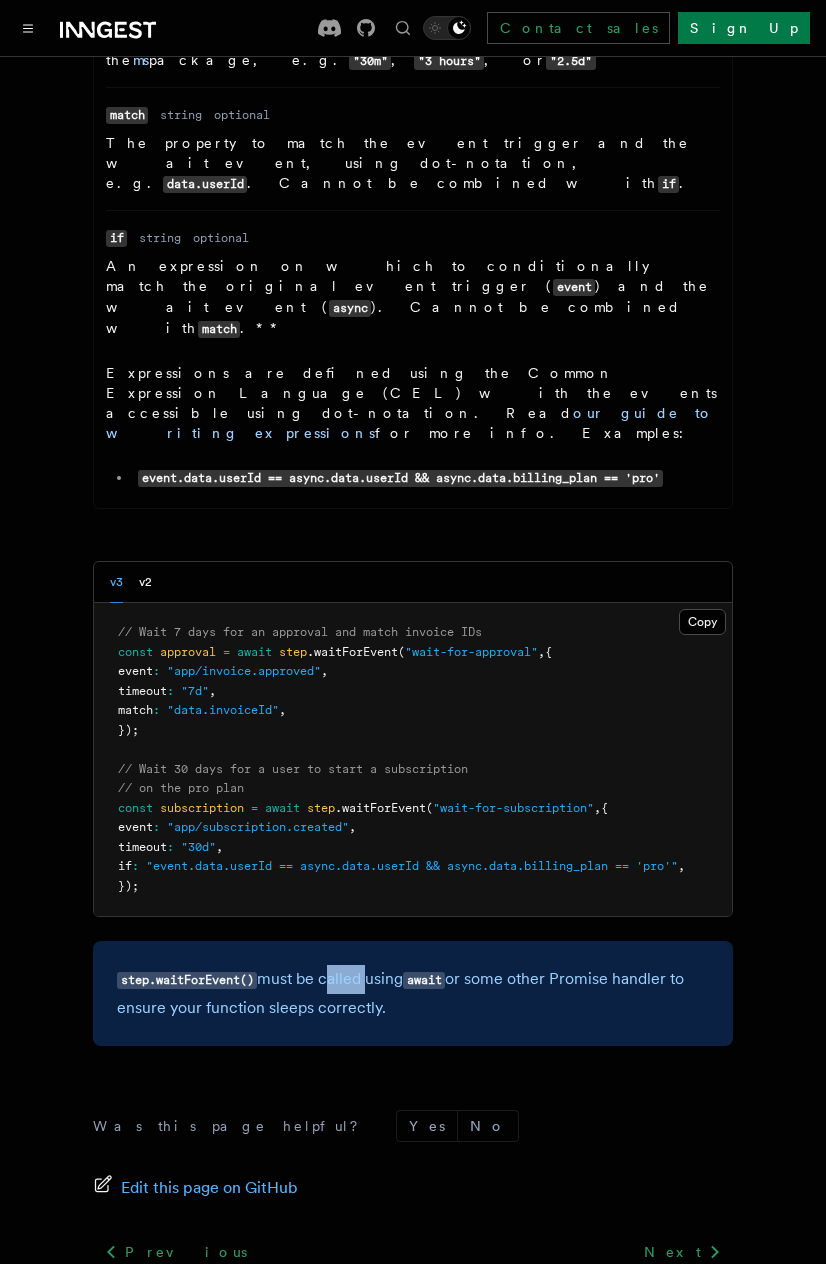 click on "step.waitForEvent()  must be called using  await  or some other Promise handler to ensure your function sleeps correctly." at bounding box center (413, 993) 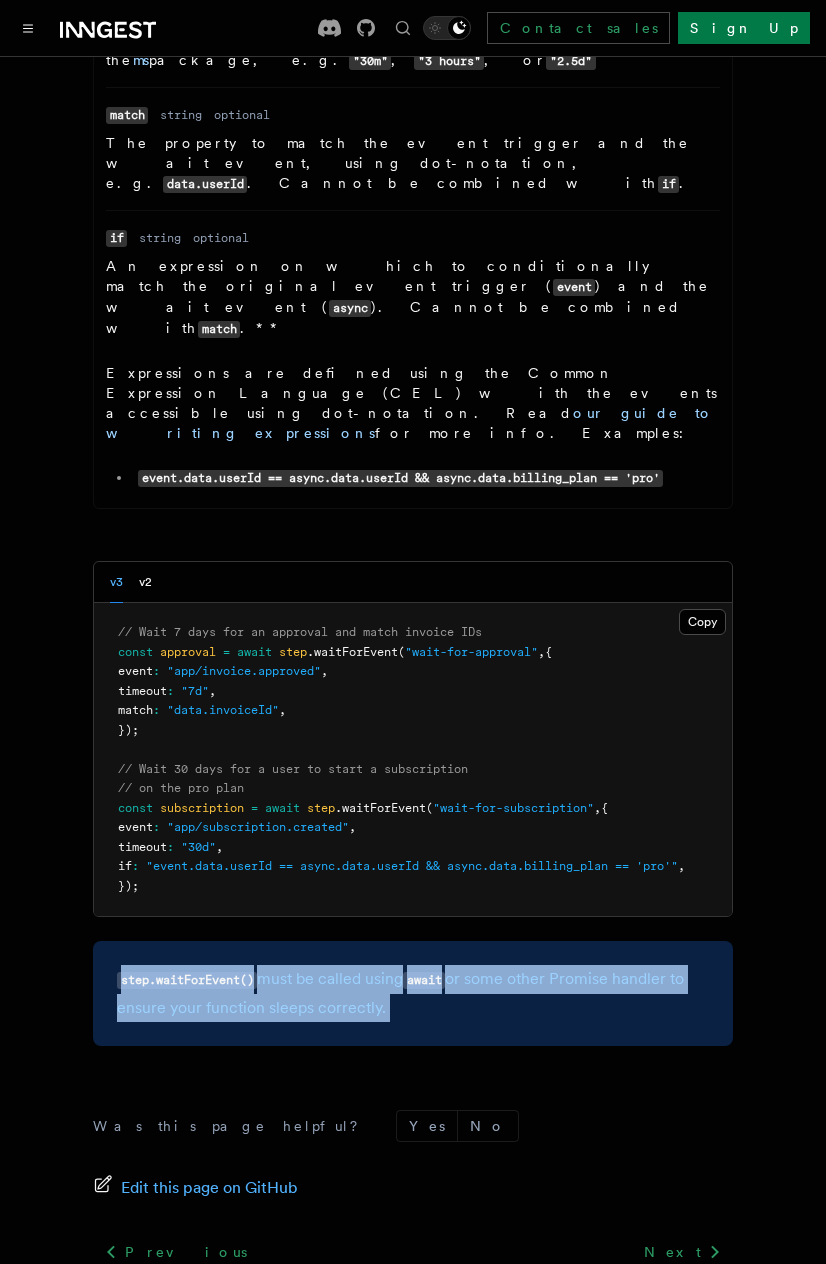 click on "step.waitForEvent()  must be called using  await  or some other Promise handler to ensure your function sleeps correctly." at bounding box center (413, 993) 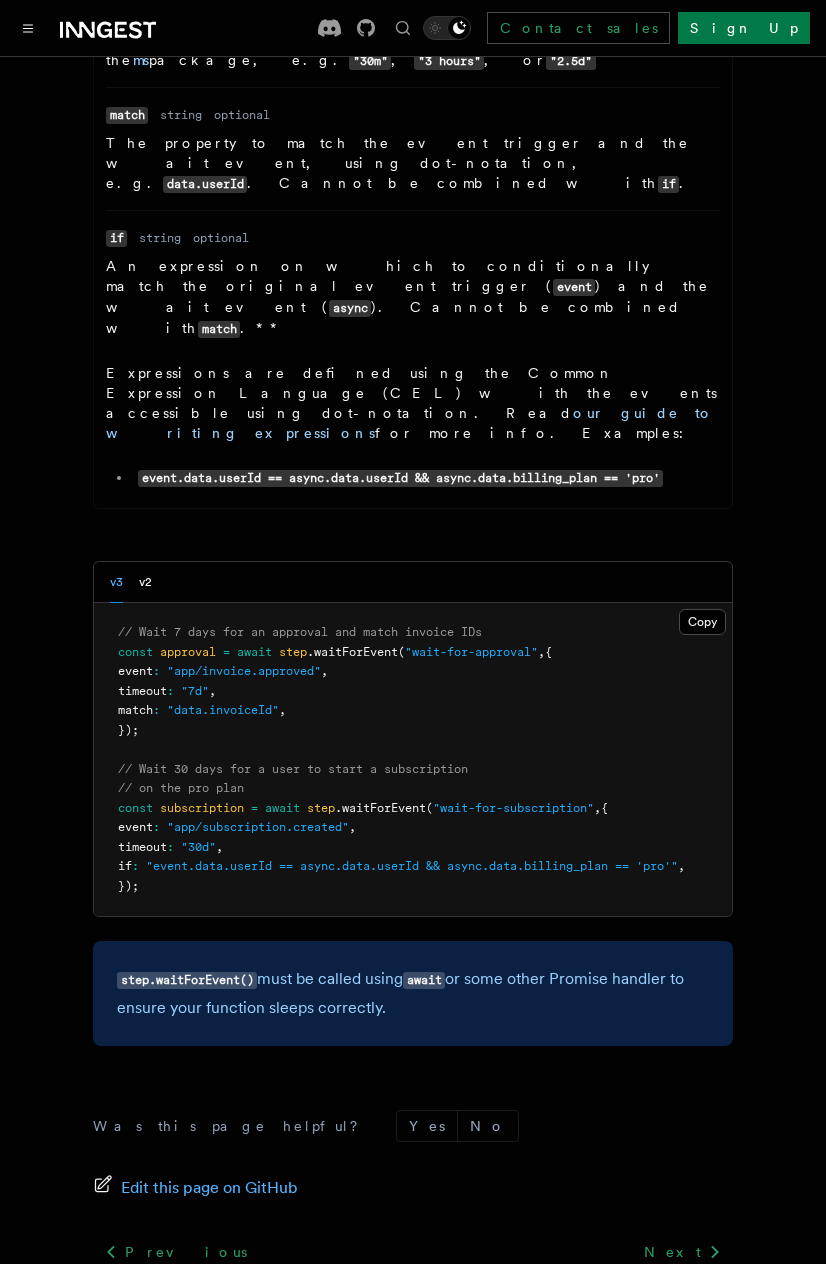 click on "v3 v2" at bounding box center (413, 582) 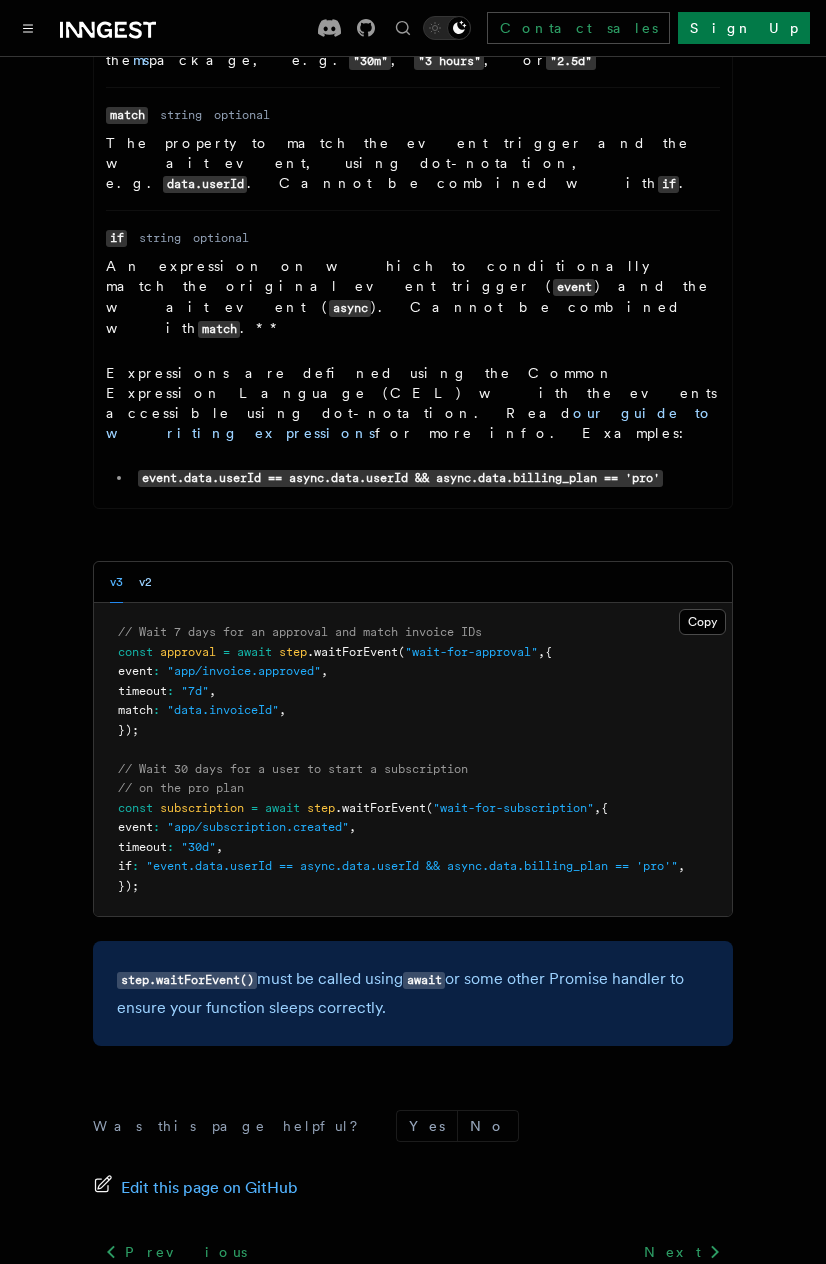 click on "v2" at bounding box center [145, 582] 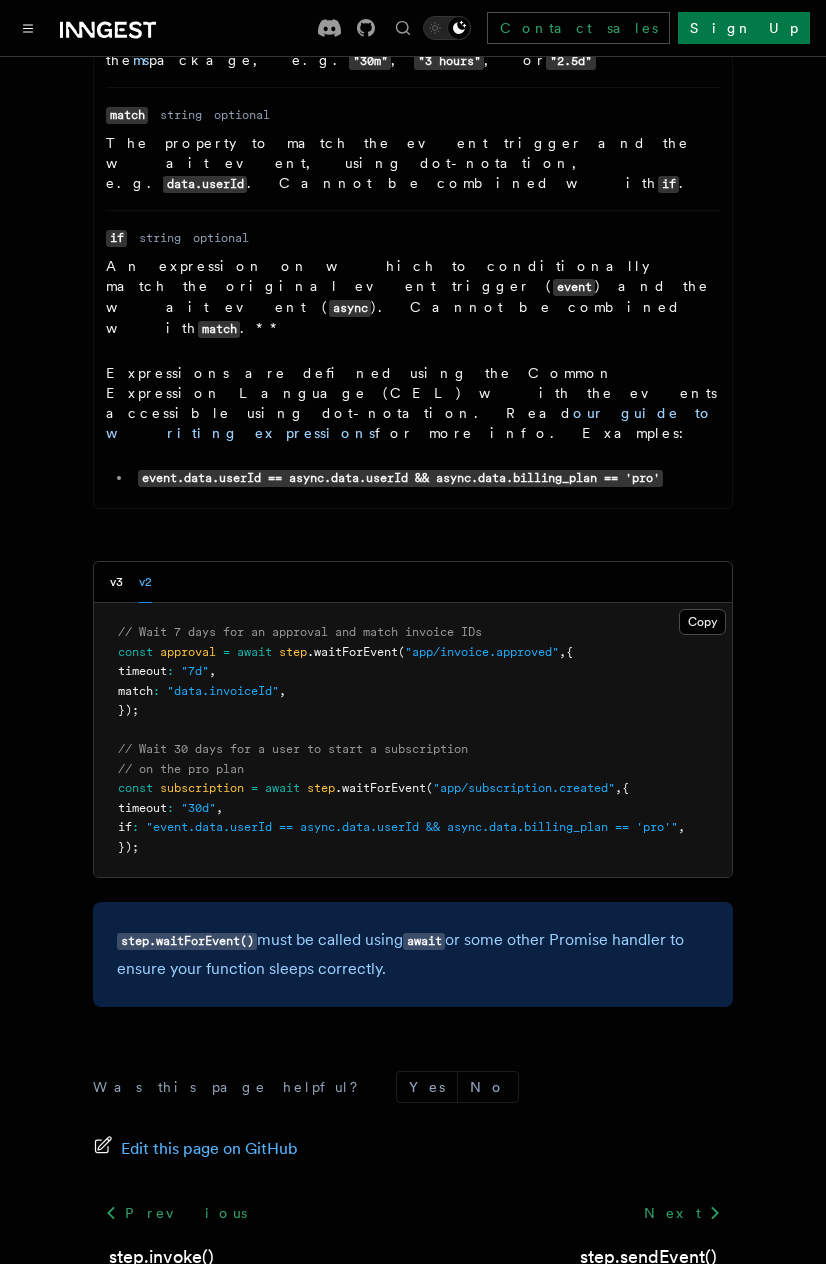 scroll, scrollTop: 583, scrollLeft: 0, axis: vertical 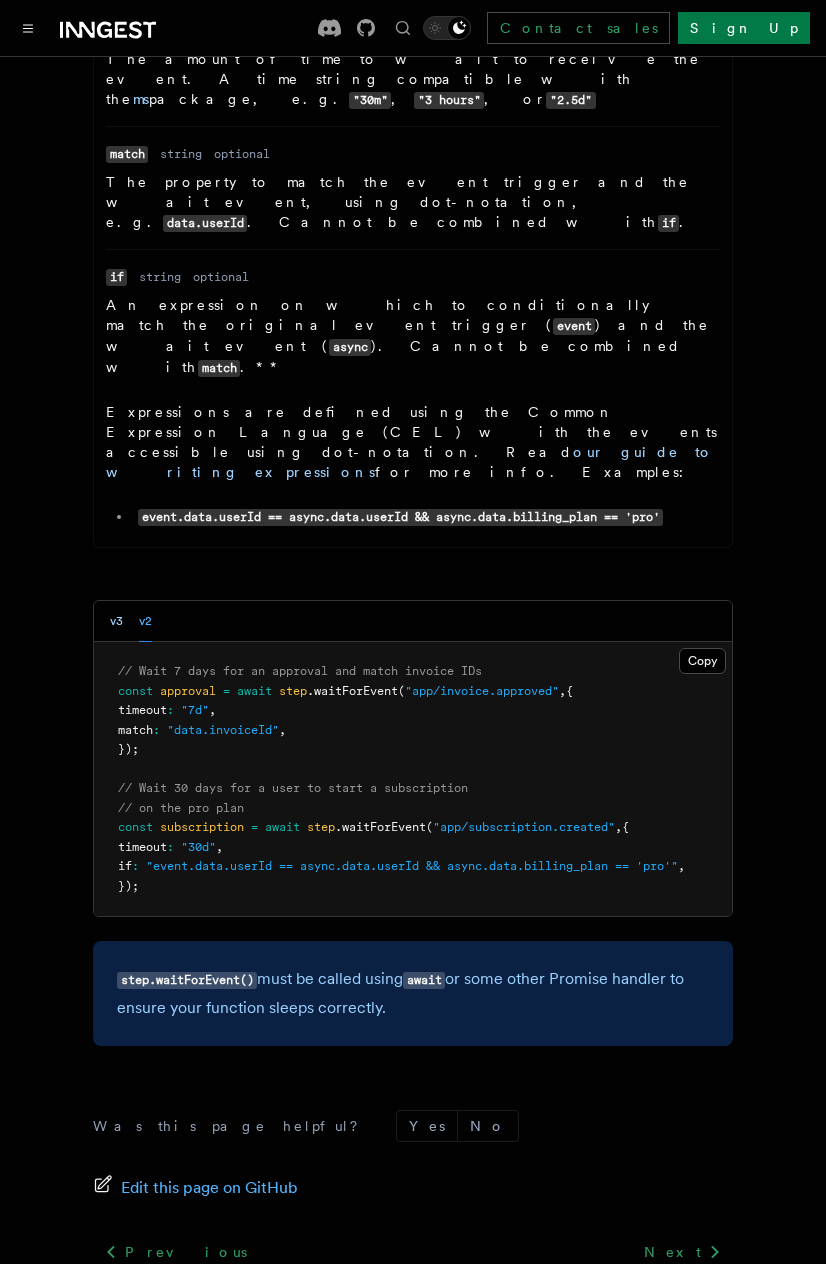 click on "v3" at bounding box center (116, 621) 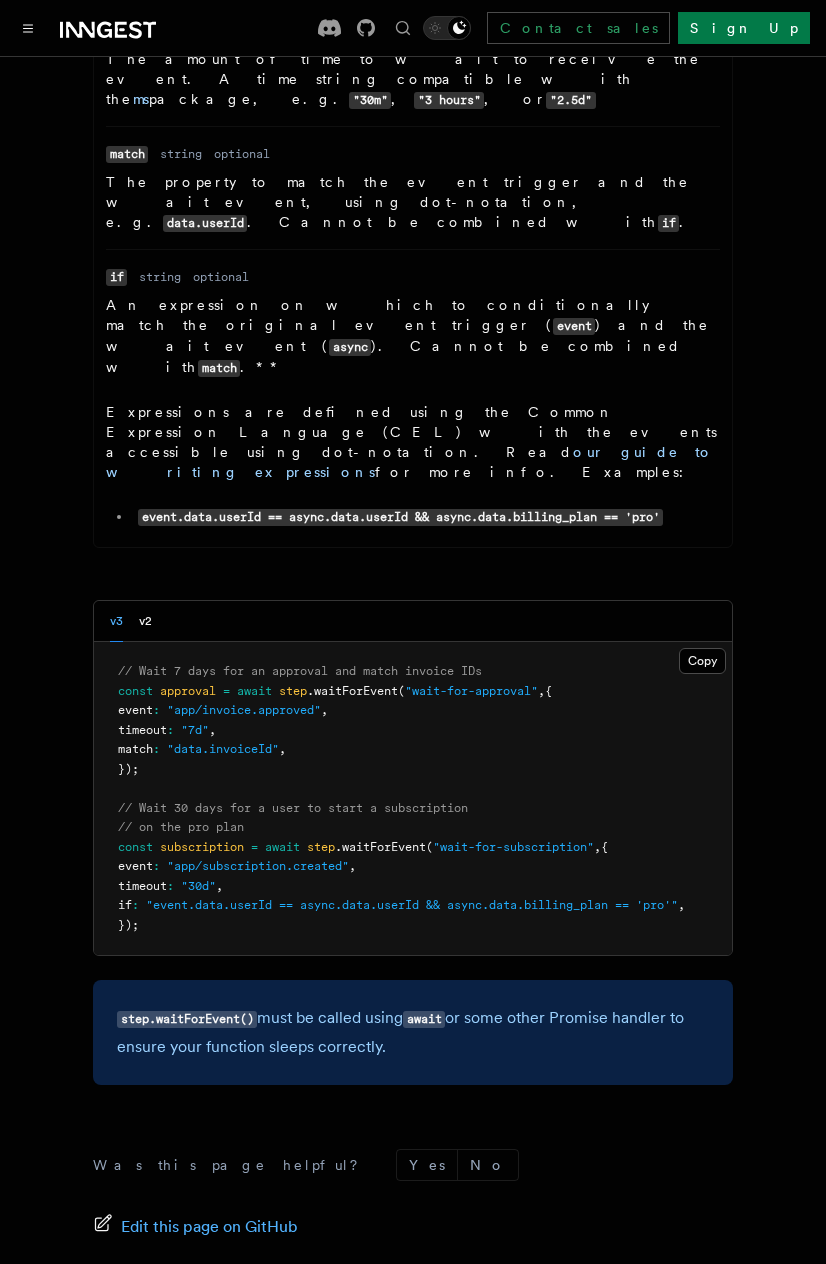 click on "// Wait 30 days for a user to start a subscription" at bounding box center [293, 808] 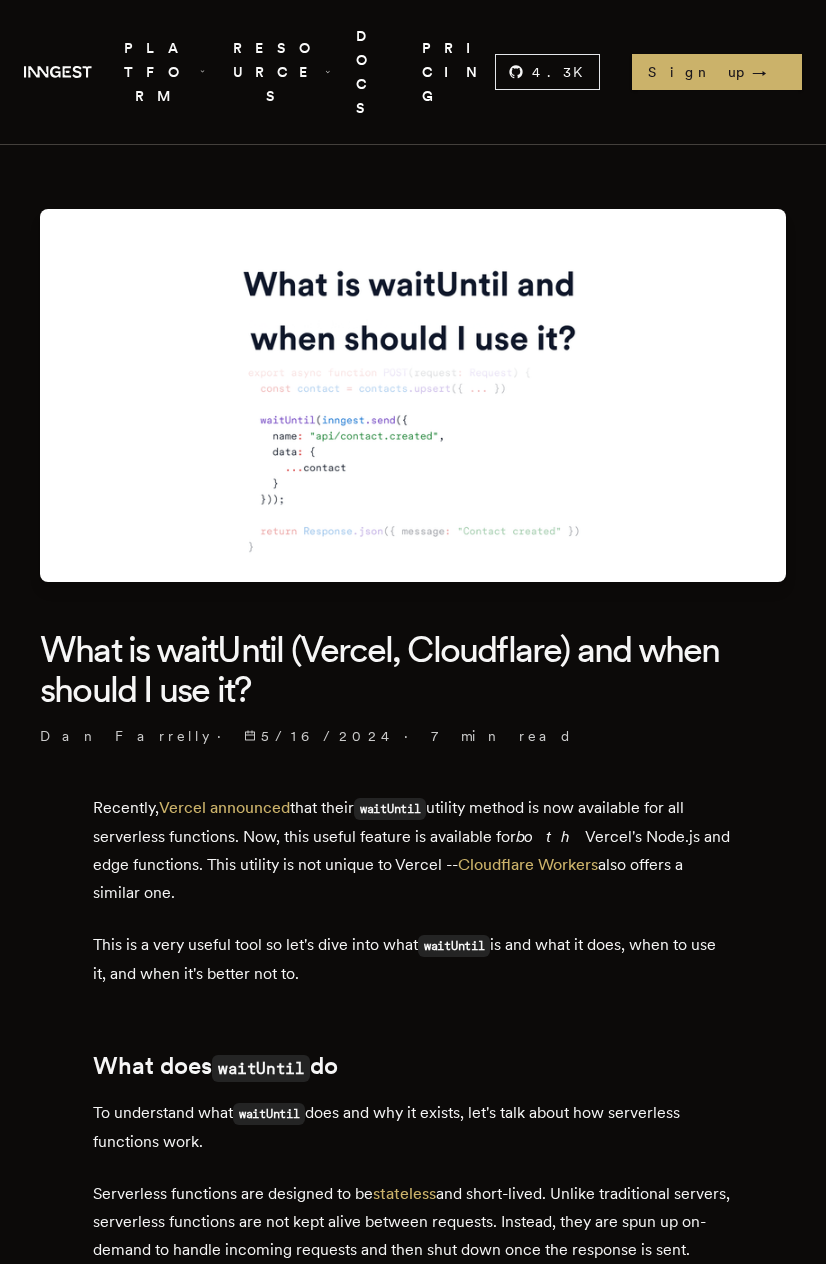 scroll, scrollTop: 0, scrollLeft: 0, axis: both 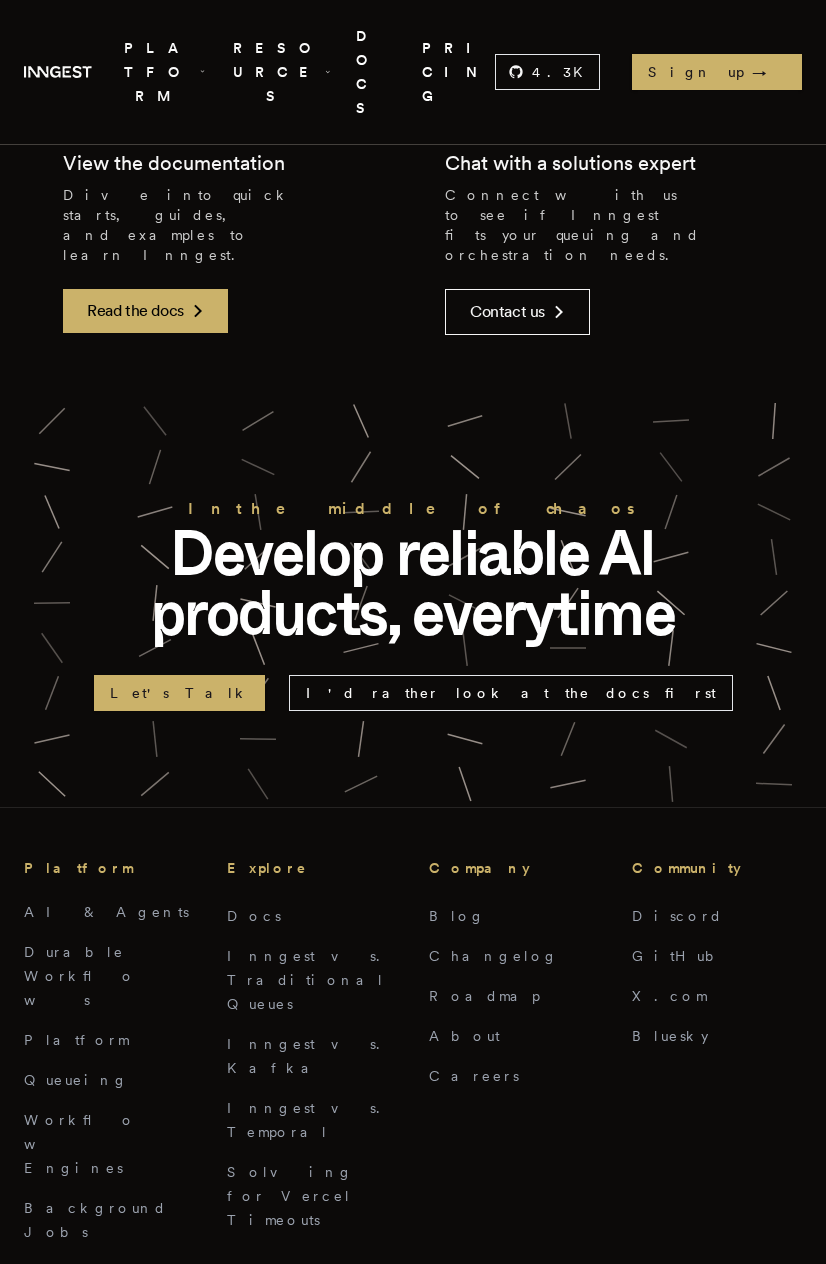 click on "Platform AI & Agents Durable Workflows Platform Queueing Workflow Engines Background Jobs Scheduled and cron jobs Explore Docs Inngest vs. Traditional Queues Inngest vs. Kafka Inngest vs. Temporal Solving for Vercel Timeouts Company Blog Changelog Roadmap About Careers Community Discord GitHub X.com Bluesky All systems operational ©  2025  Inngest Inc. All rights reserved. Privacy Policy | Terms | Security" at bounding box center (413, 1145) 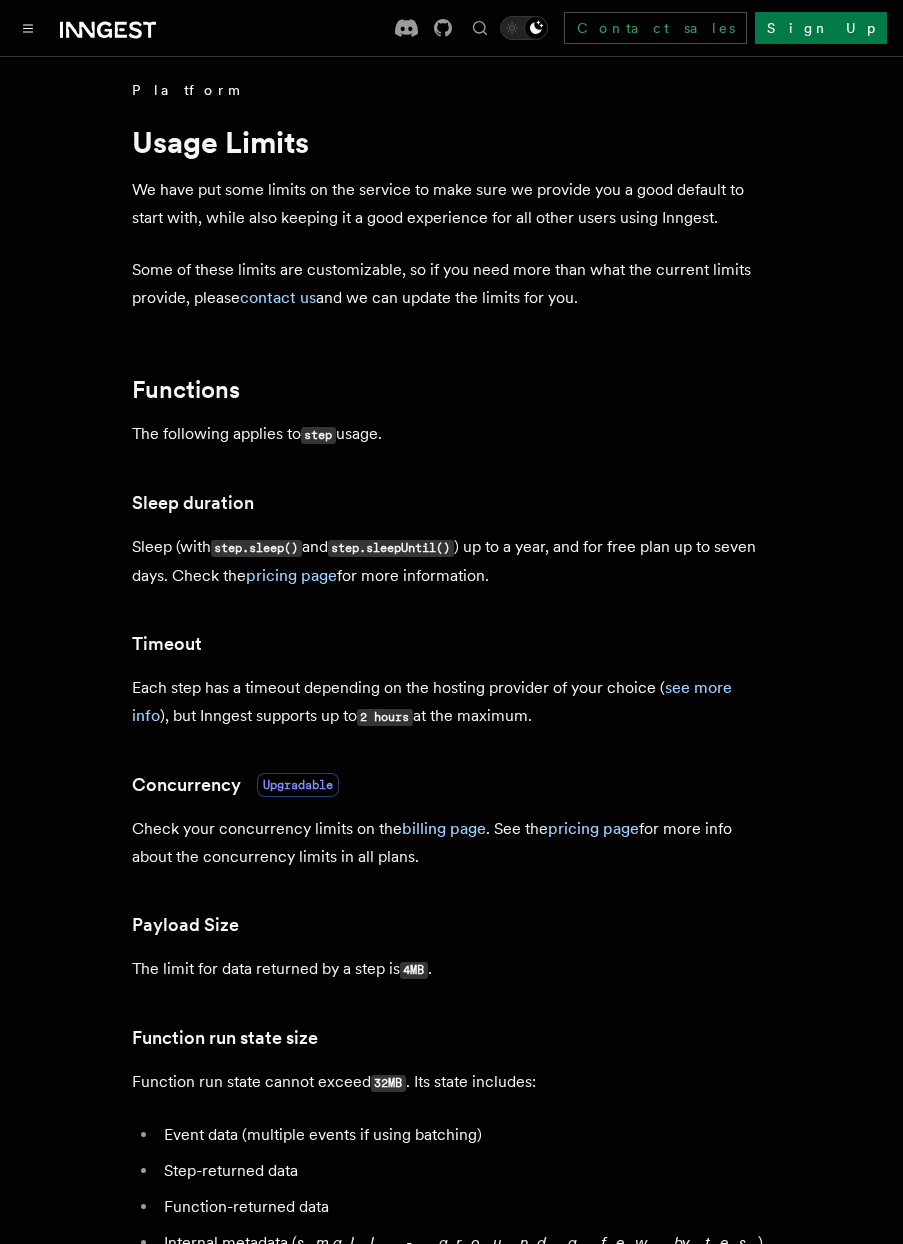 scroll, scrollTop: 0, scrollLeft: 0, axis: both 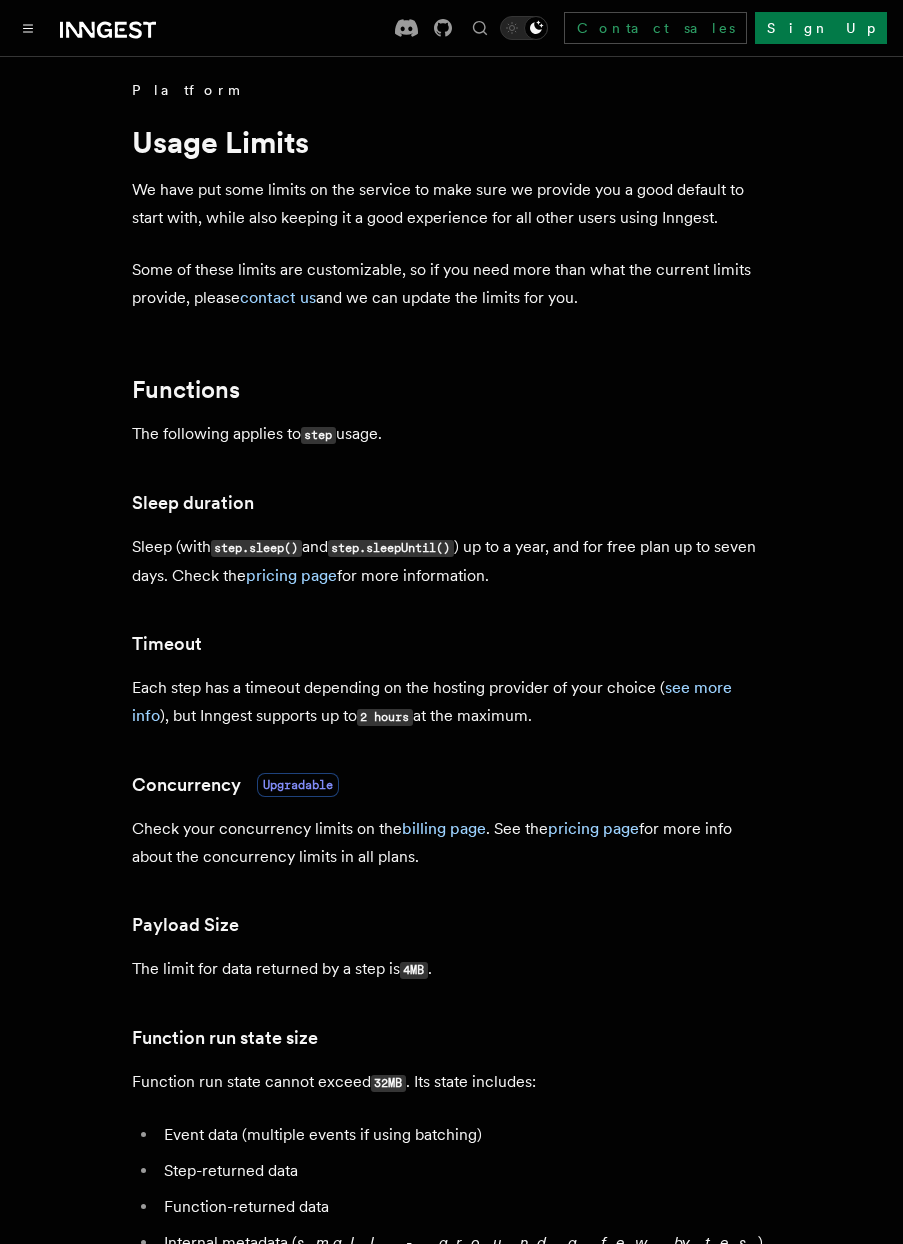 click on "We have put some limits on the service to make sure we provide you a good default to start with, while also keeping it a good experience for all other users using Inngest." at bounding box center [452, 204] 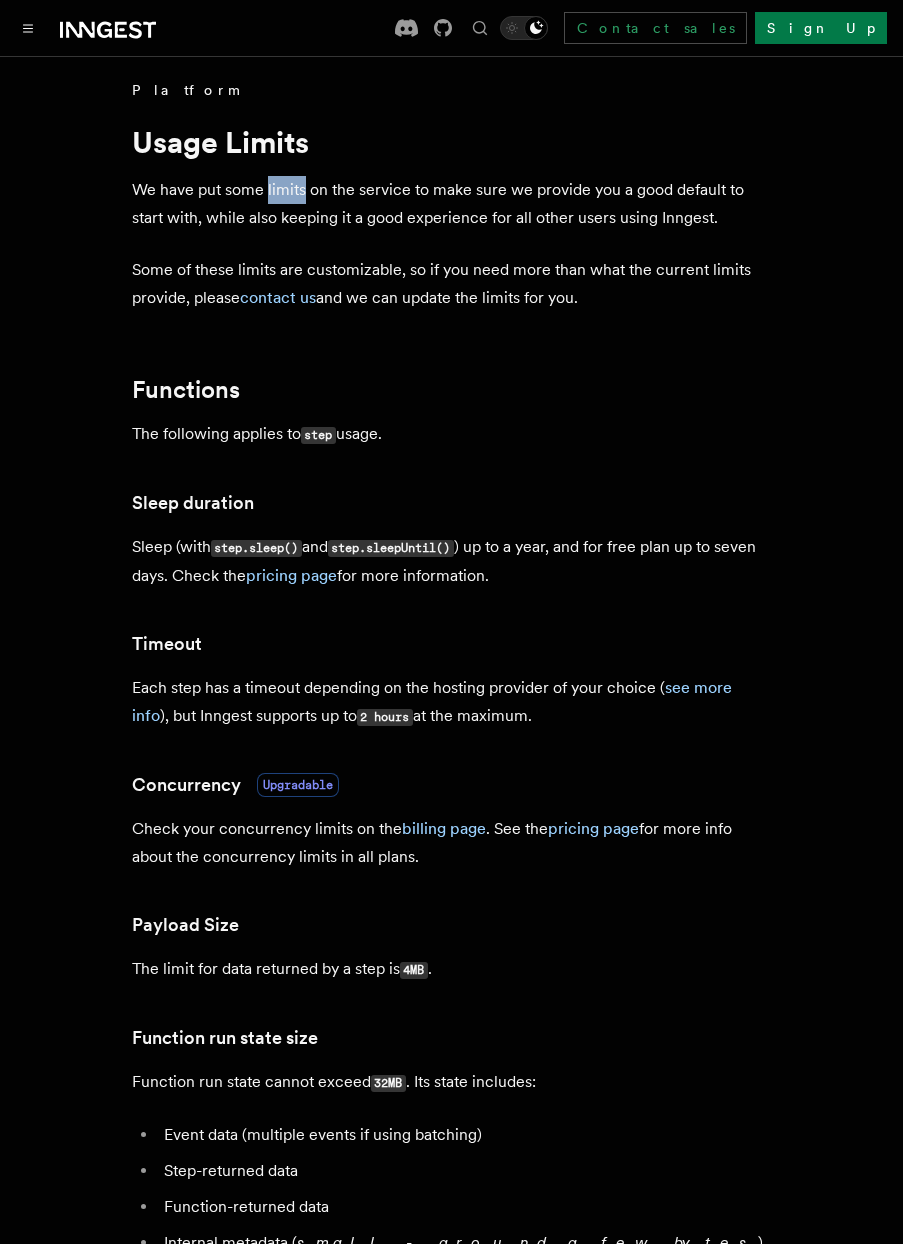 click on "We have put some limits on the service to make sure we provide you a good default to start with, while also keeping it a good experience for all other users using Inngest." at bounding box center [452, 204] 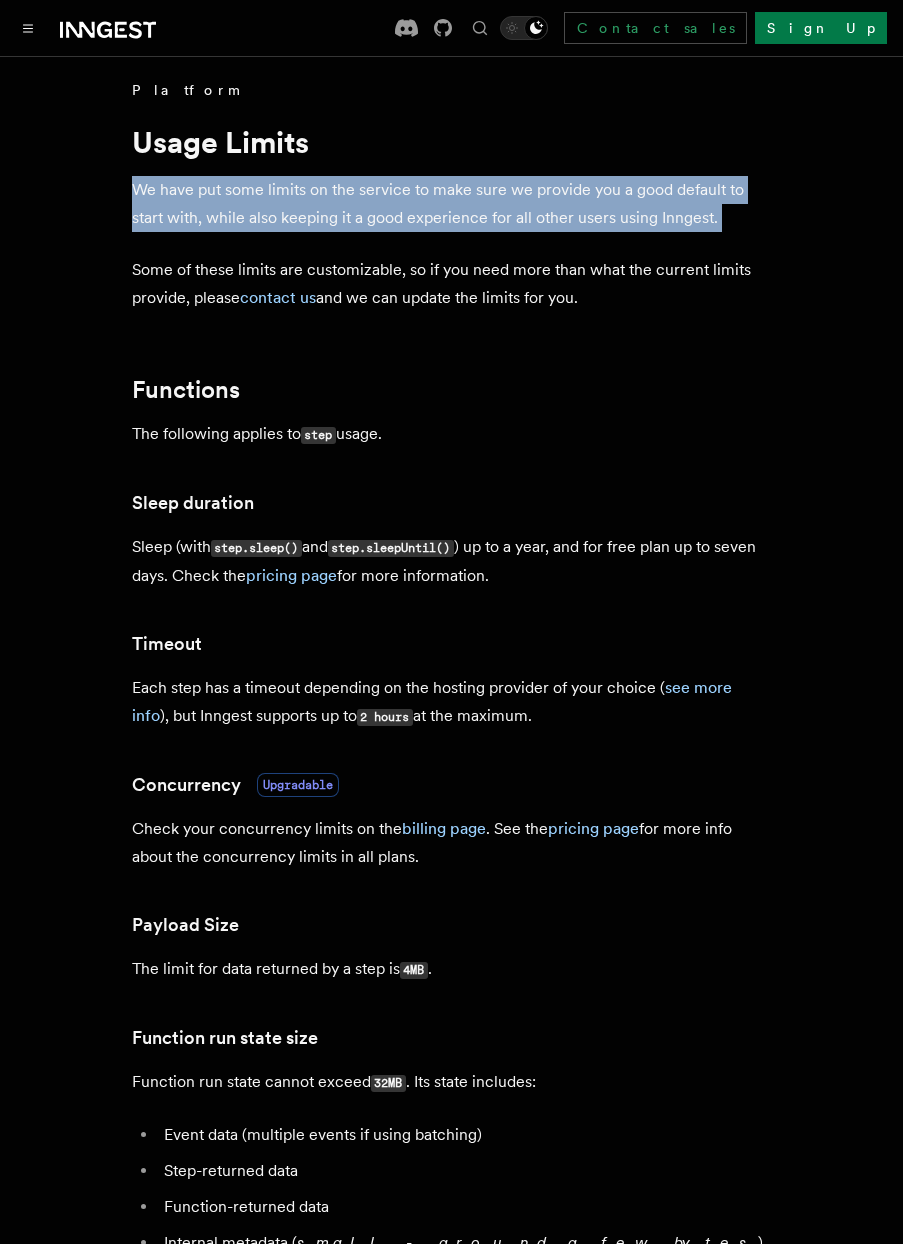 click on "We have put some limits on the service to make sure we provide you a good default to start with, while also keeping it a good experience for all other users using Inngest." at bounding box center [452, 204] 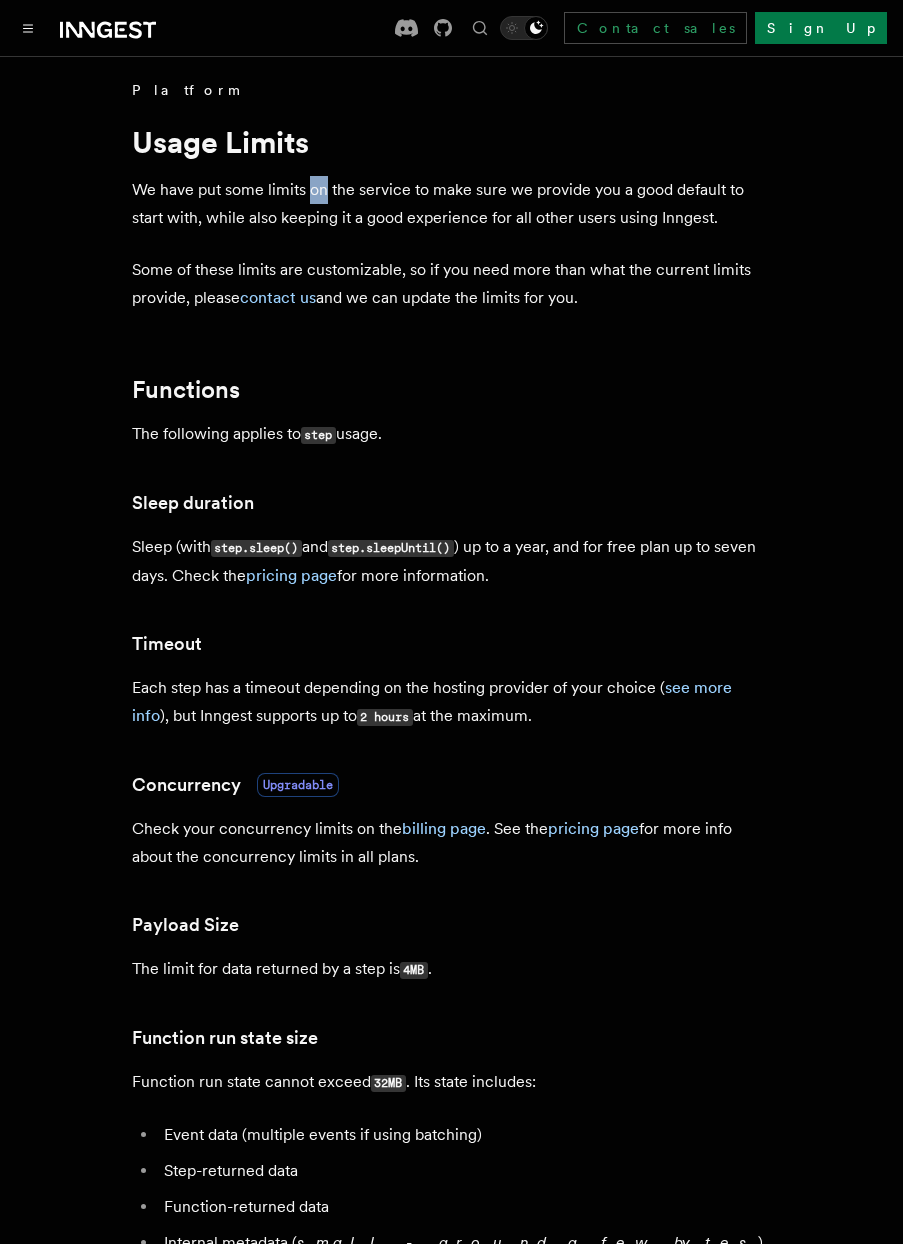click on "We have put some limits on the service to make sure we provide you a good default to start with, while also keeping it a good experience for all other users using Inngest." at bounding box center [452, 204] 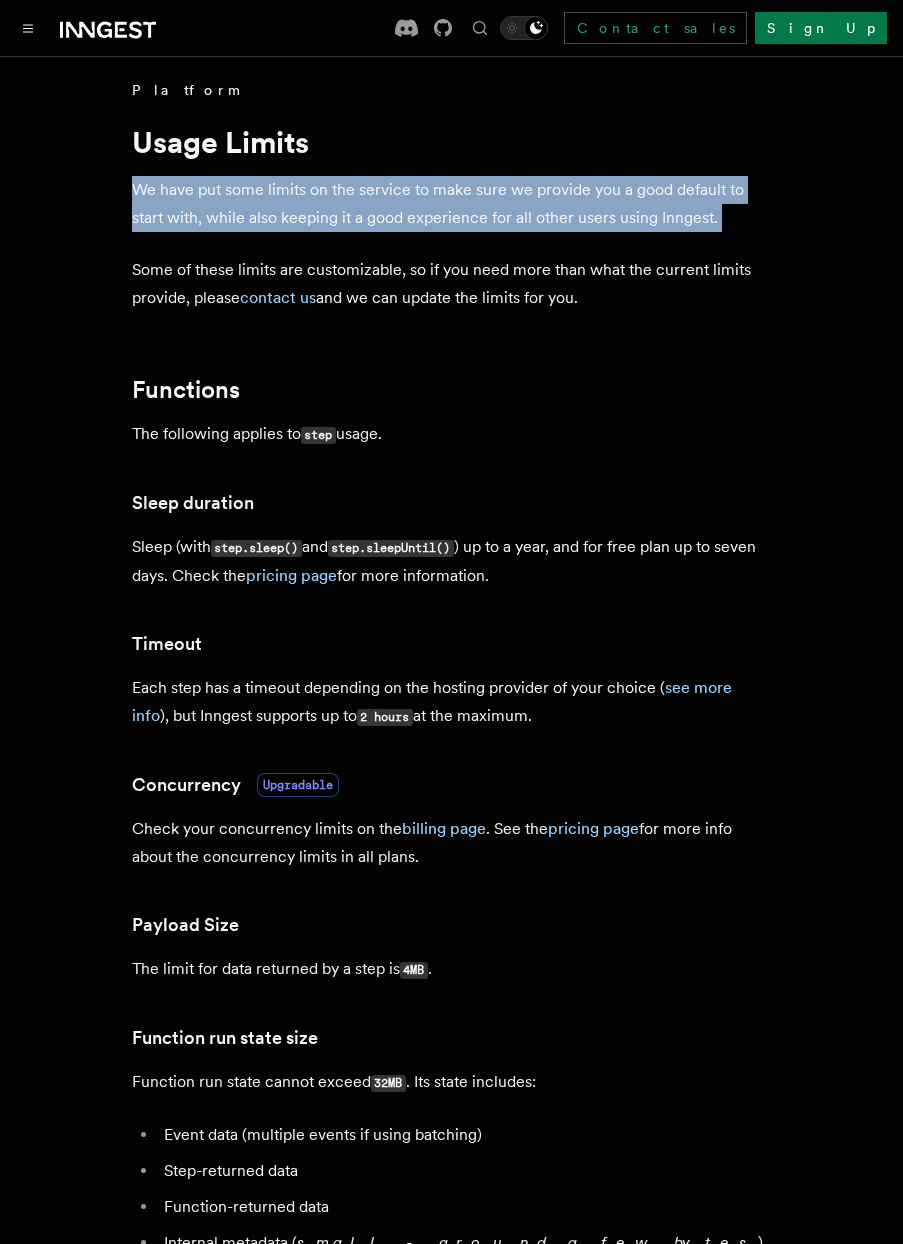 click on "We have put some limits on the service to make sure we provide you a good default to start with, while also keeping it a good experience for all other users using Inngest." at bounding box center (452, 204) 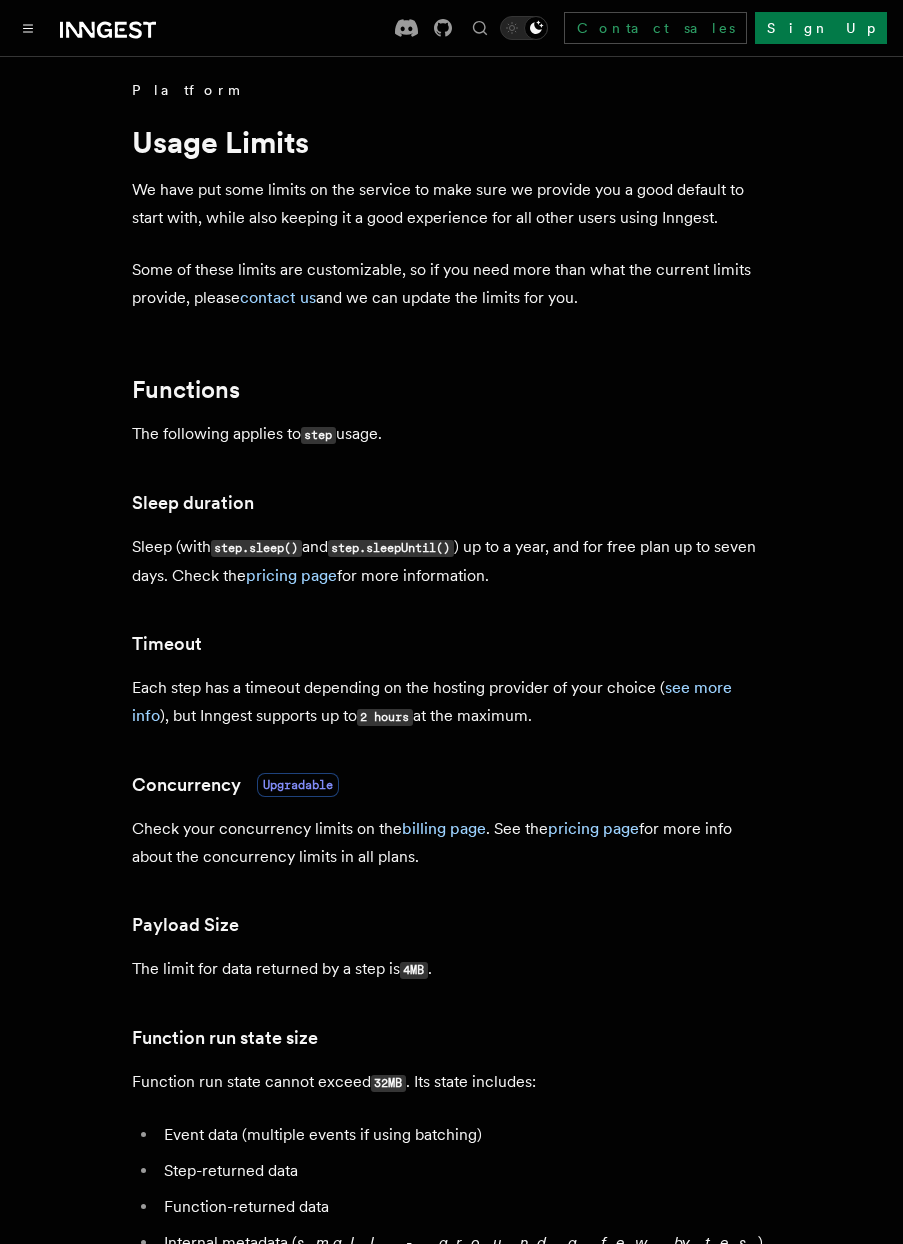 click on "We have put some limits on the service to make sure we provide you a good default to start with, while also keeping it a good experience for all other users using Inngest." at bounding box center [452, 204] 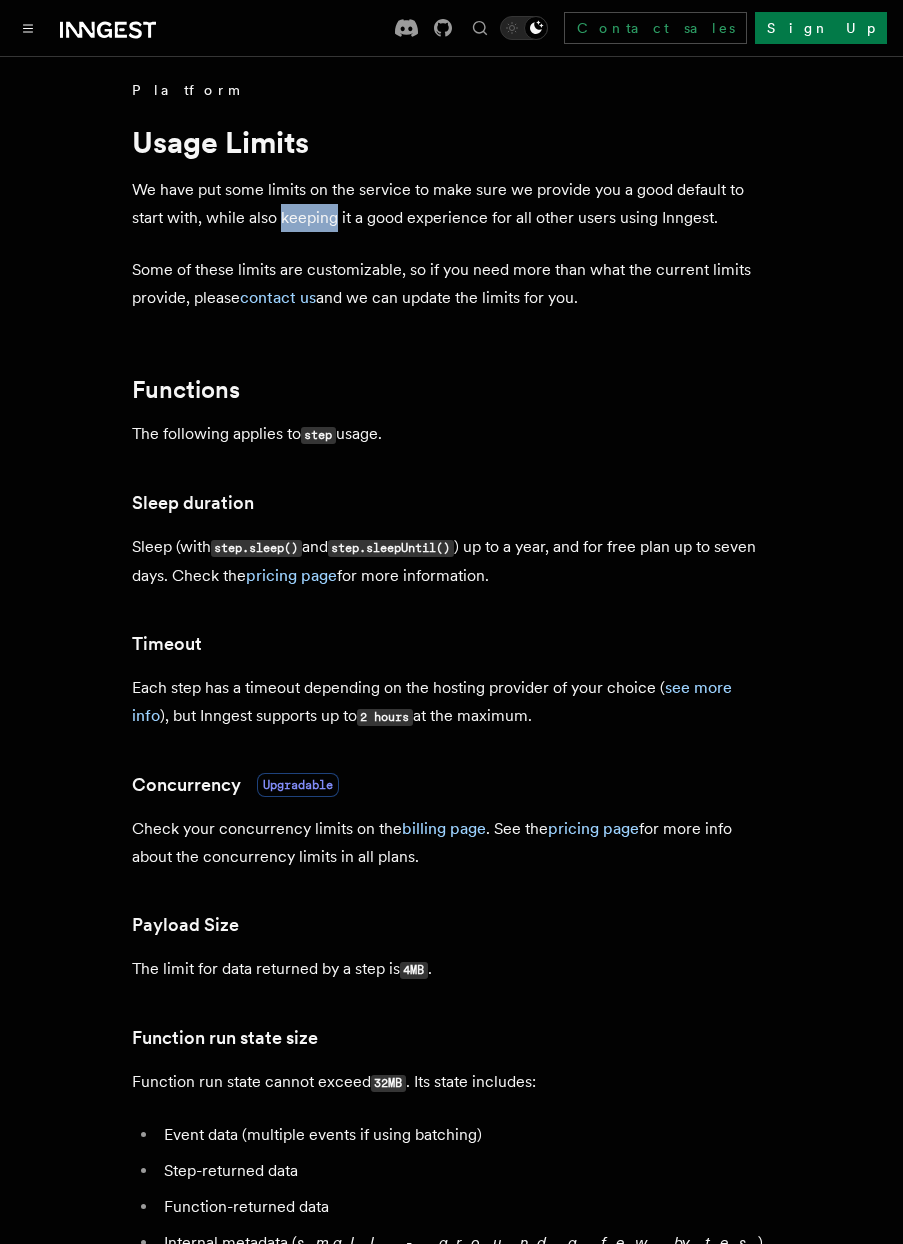 click on "We have put some limits on the service to make sure we provide you a good default to start with, while also keeping it a good experience for all other users using Inngest." at bounding box center [452, 204] 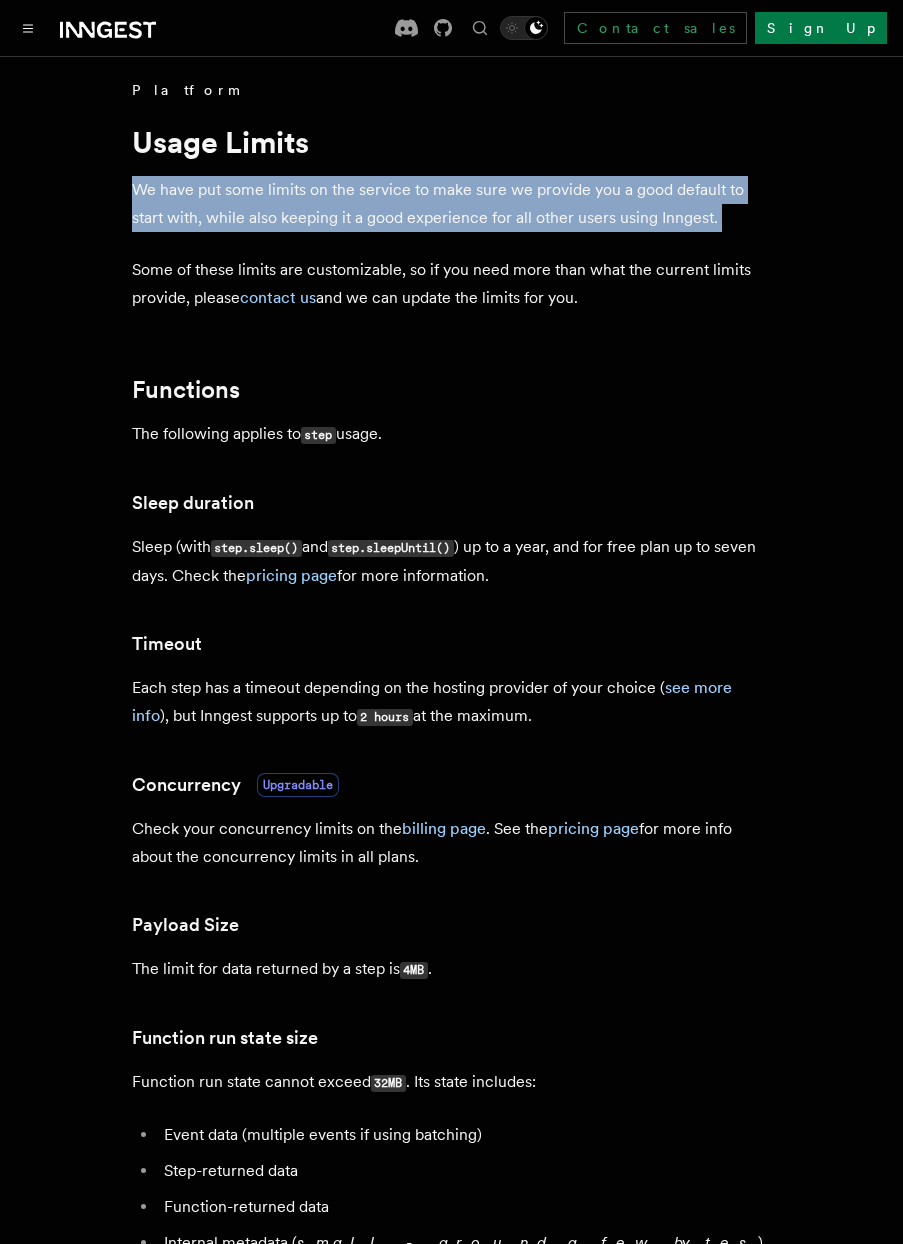 click on "We have put some limits on the service to make sure we provide you a good default to start with, while also keeping it a good experience for all other users using Inngest." at bounding box center (452, 204) 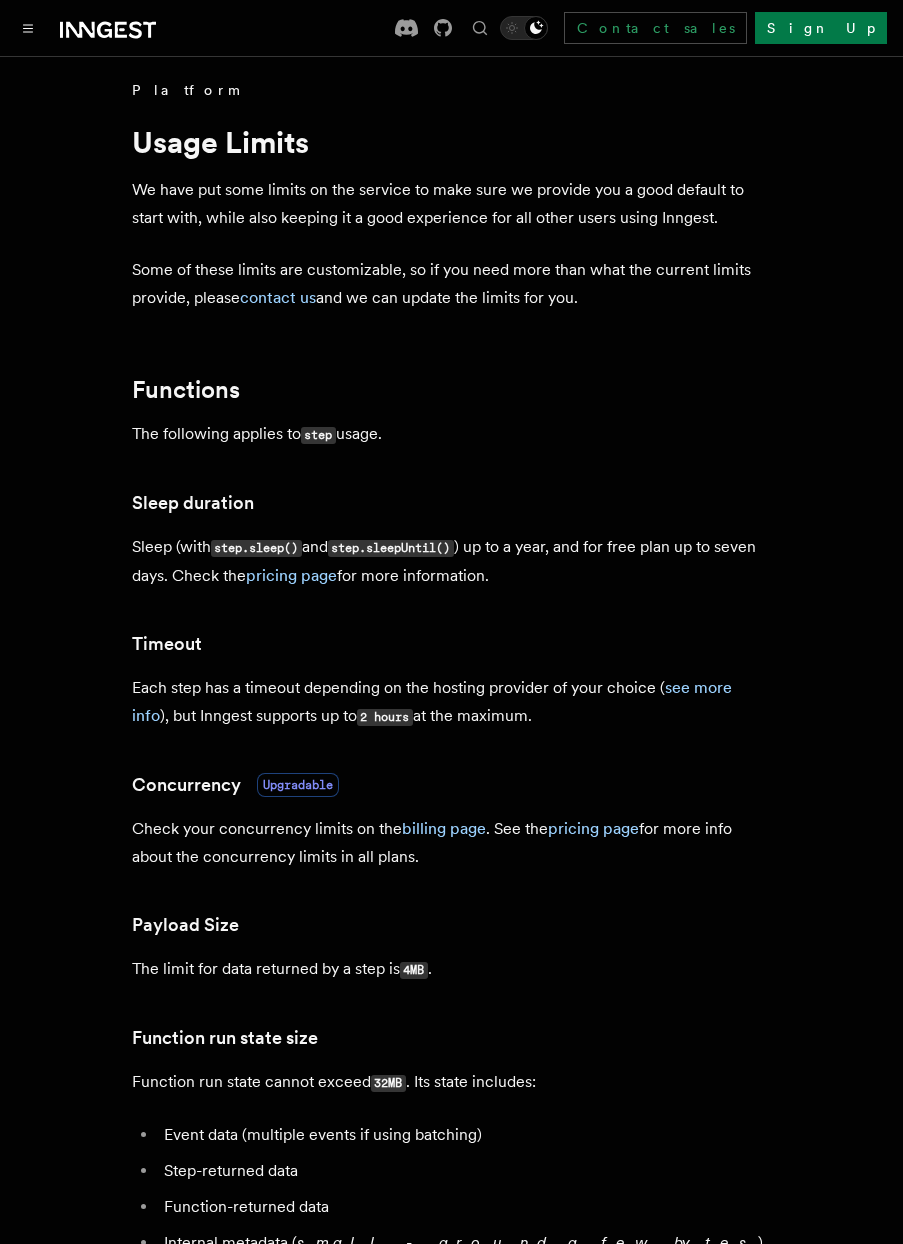 click on "We have put some limits on the service to make sure we provide you a good default to start with, while also keeping it a good experience for all other users using Inngest." at bounding box center [452, 204] 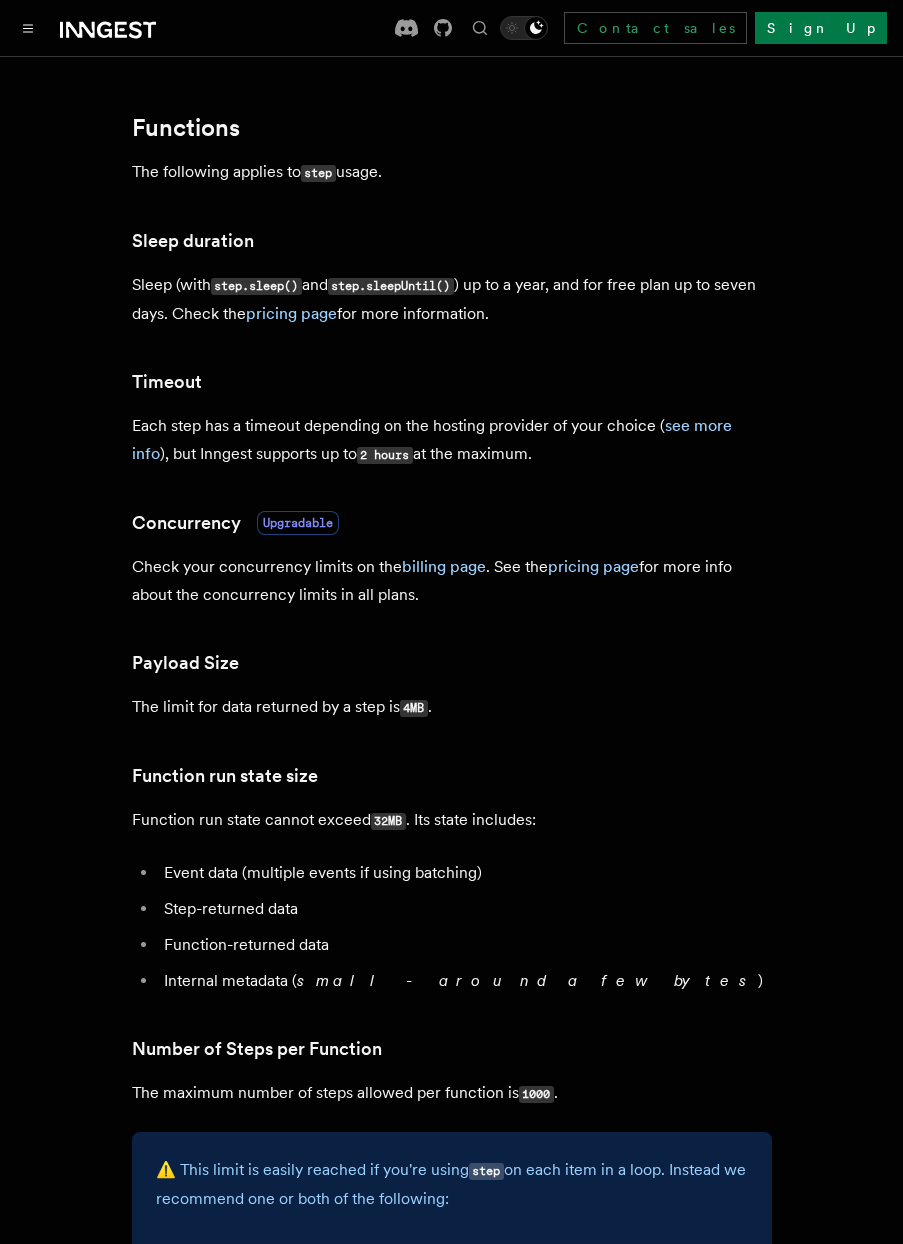 scroll, scrollTop: 267, scrollLeft: 0, axis: vertical 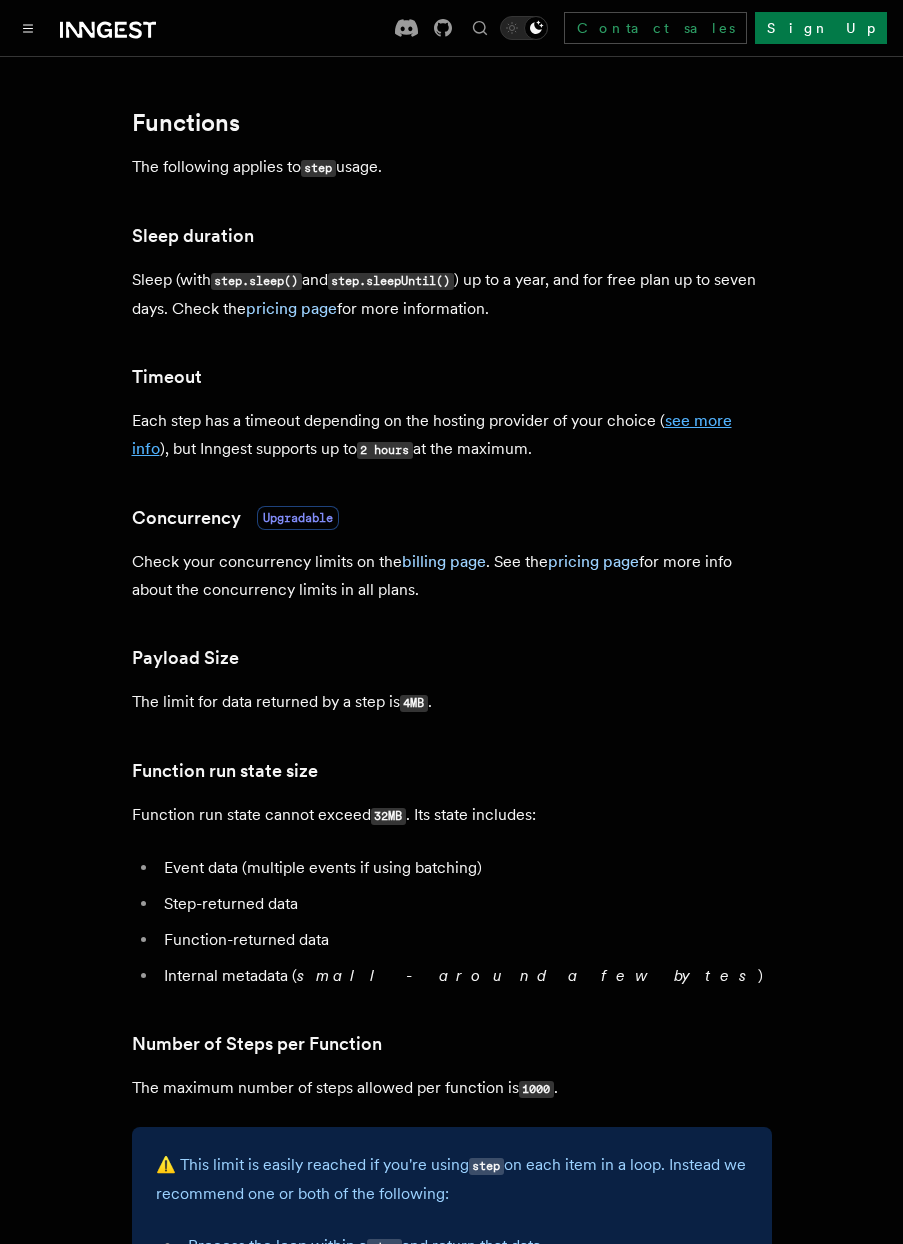 click on "see more info" at bounding box center (432, 434) 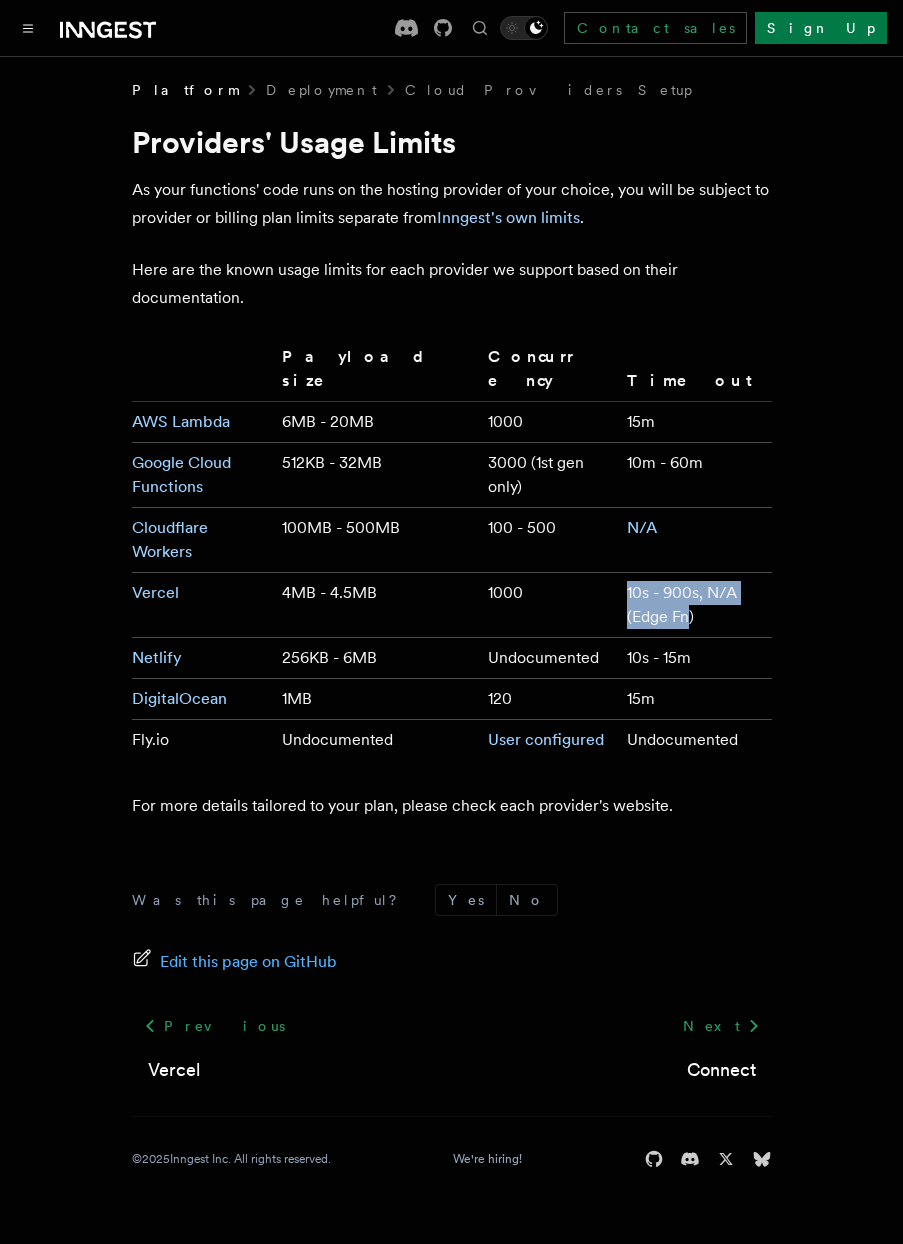 drag, startPoint x: 590, startPoint y: 569, endPoint x: 613, endPoint y: 598, distance: 37.01351 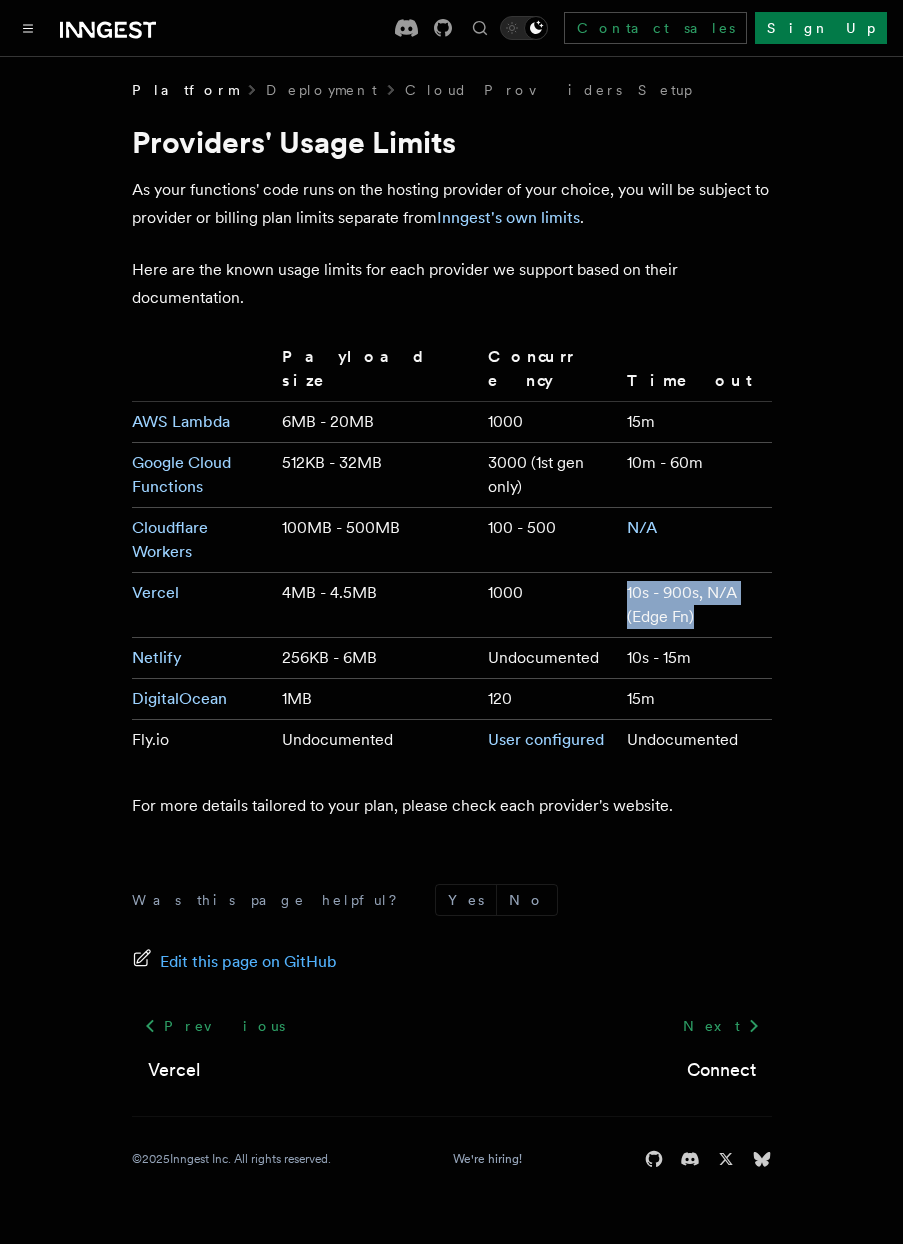 drag, startPoint x: 633, startPoint y: 598, endPoint x: 572, endPoint y: 569, distance: 67.54258 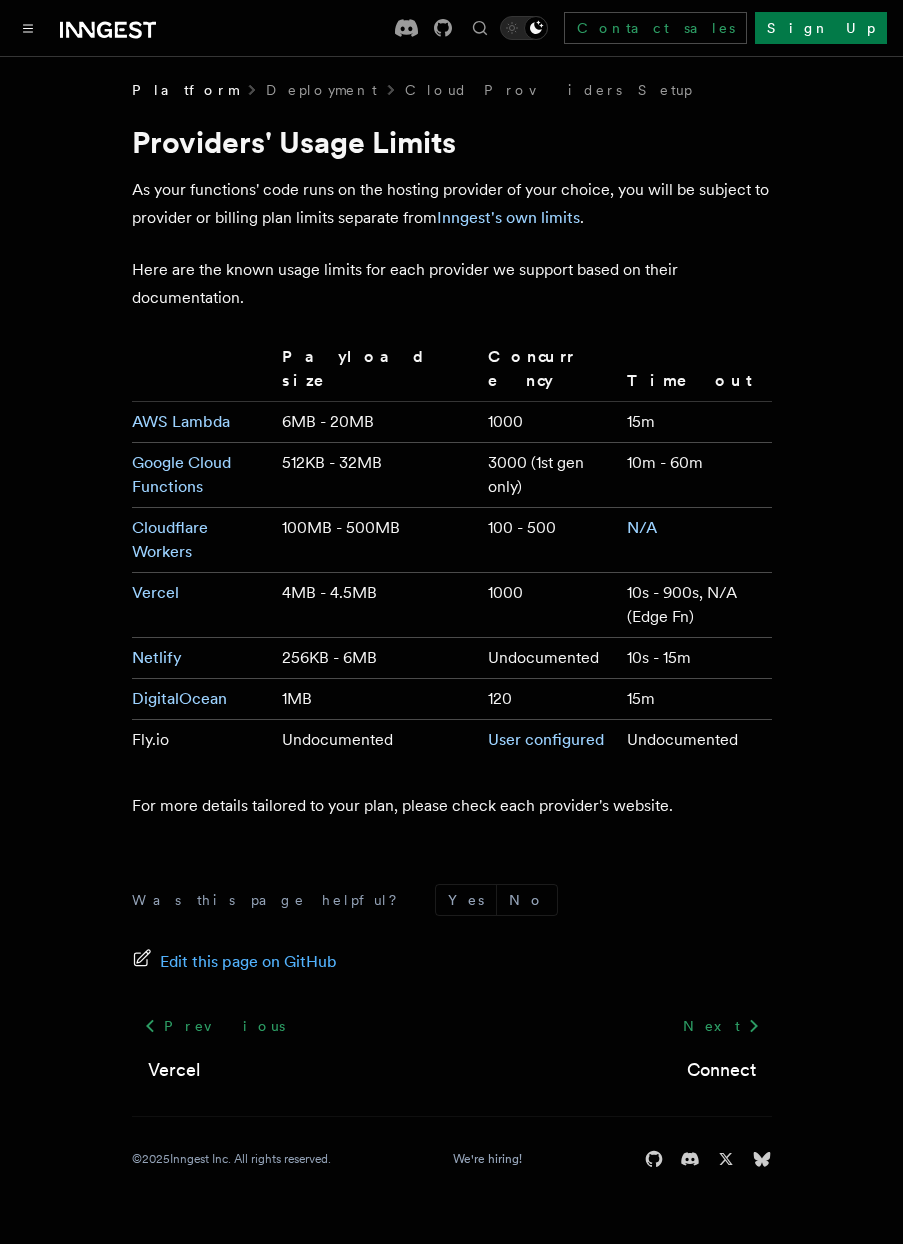 click on "1000" at bounding box center [549, 605] 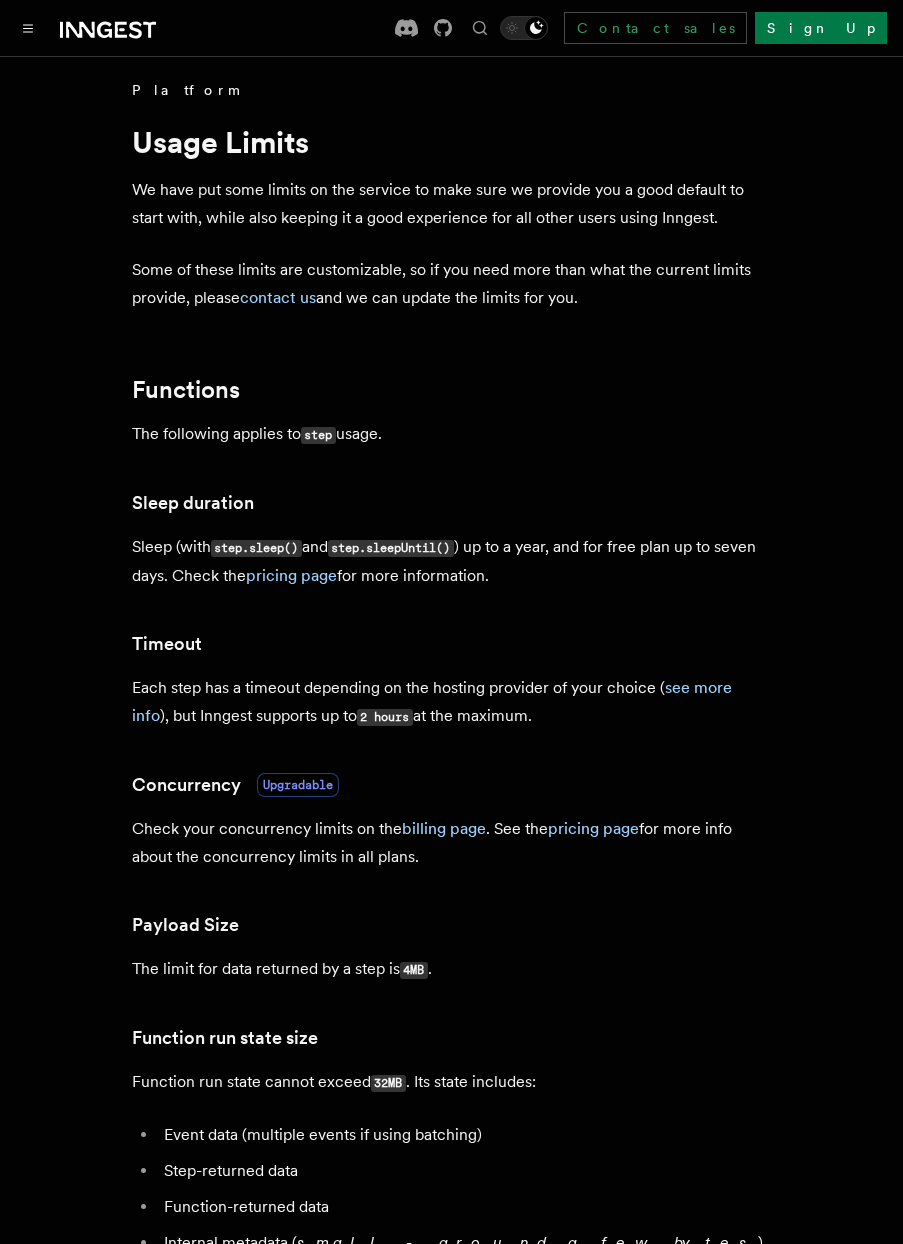 scroll, scrollTop: 267, scrollLeft: 0, axis: vertical 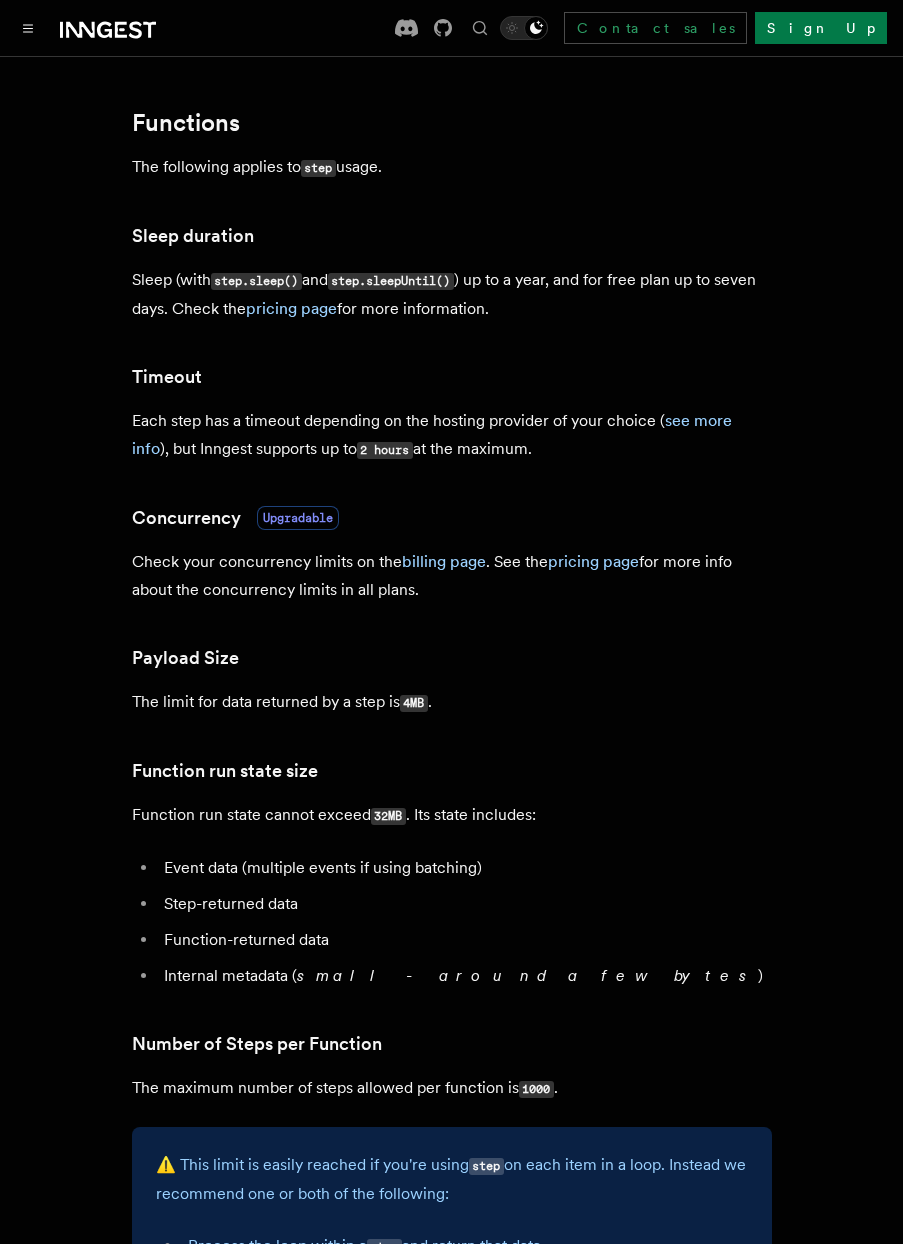 click on "Each step has a timeout depending on the hosting provider of your choice ( see more info ), but Inngest supports up to  2 hours  at the maximum." at bounding box center (452, 435) 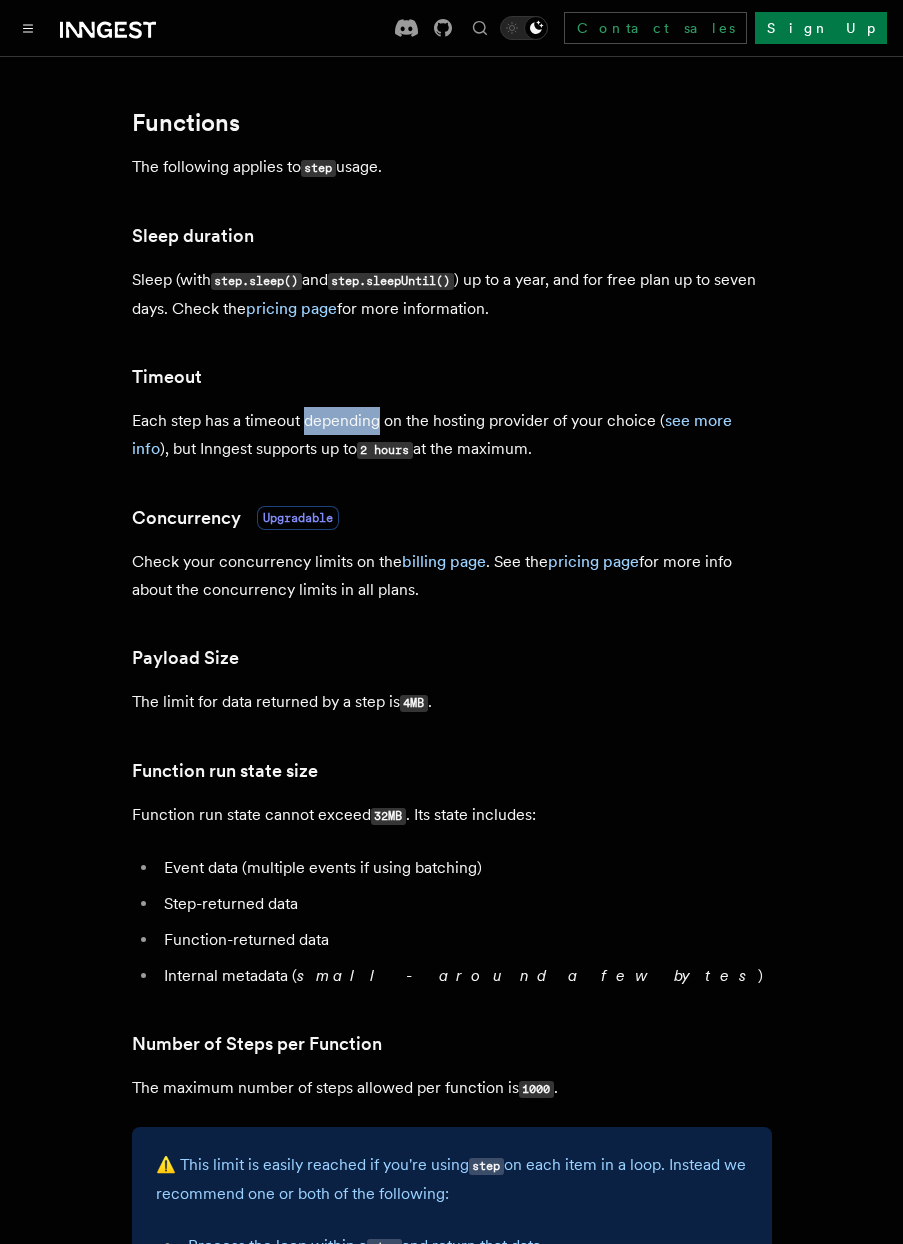 click on "Each step has a timeout depending on the hosting provider of your choice ( see more info ), but Inngest supports up to  2 hours  at the maximum." at bounding box center [452, 435] 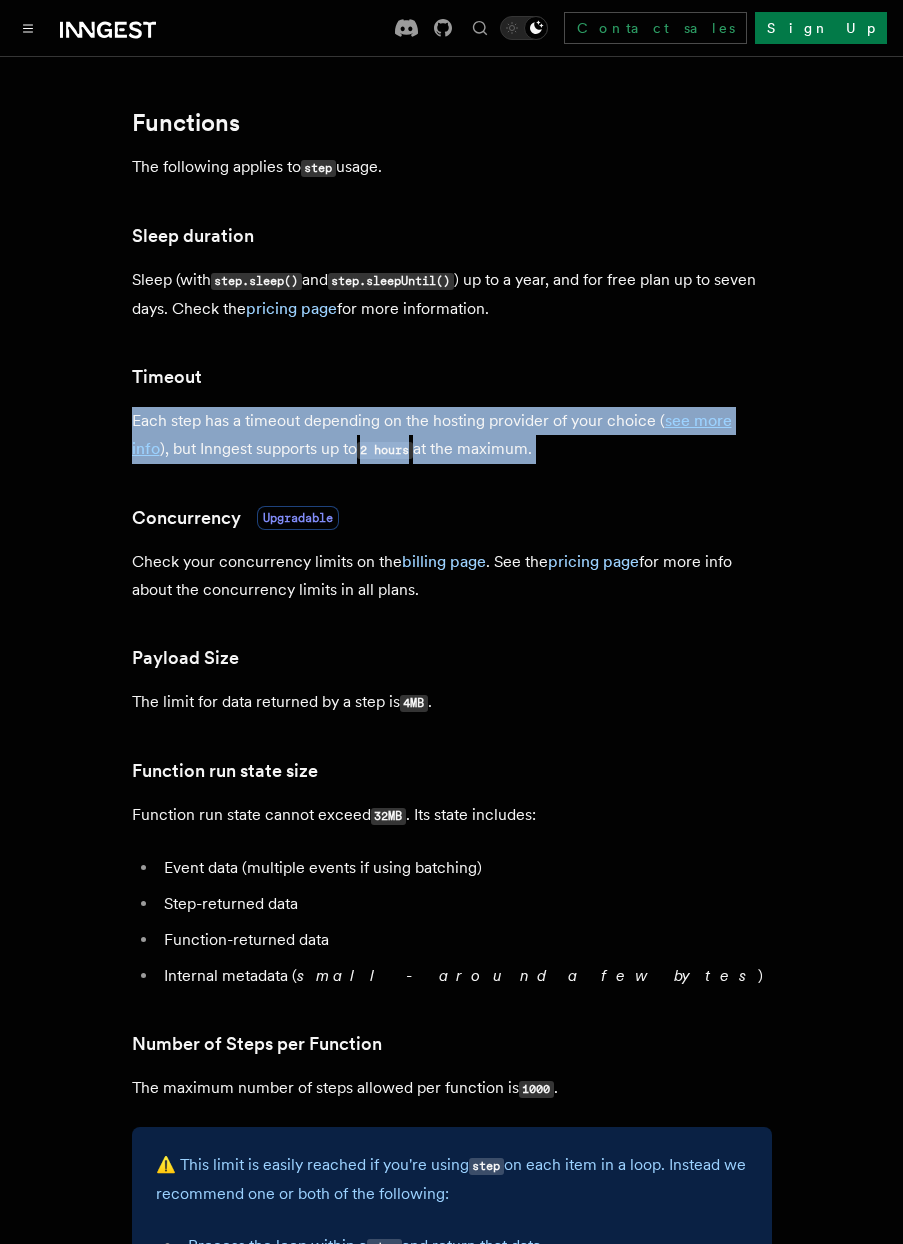 click on "Each step has a timeout depending on the hosting provider of your choice ( see more info ), but Inngest supports up to  2 hours  at the maximum." at bounding box center (452, 435) 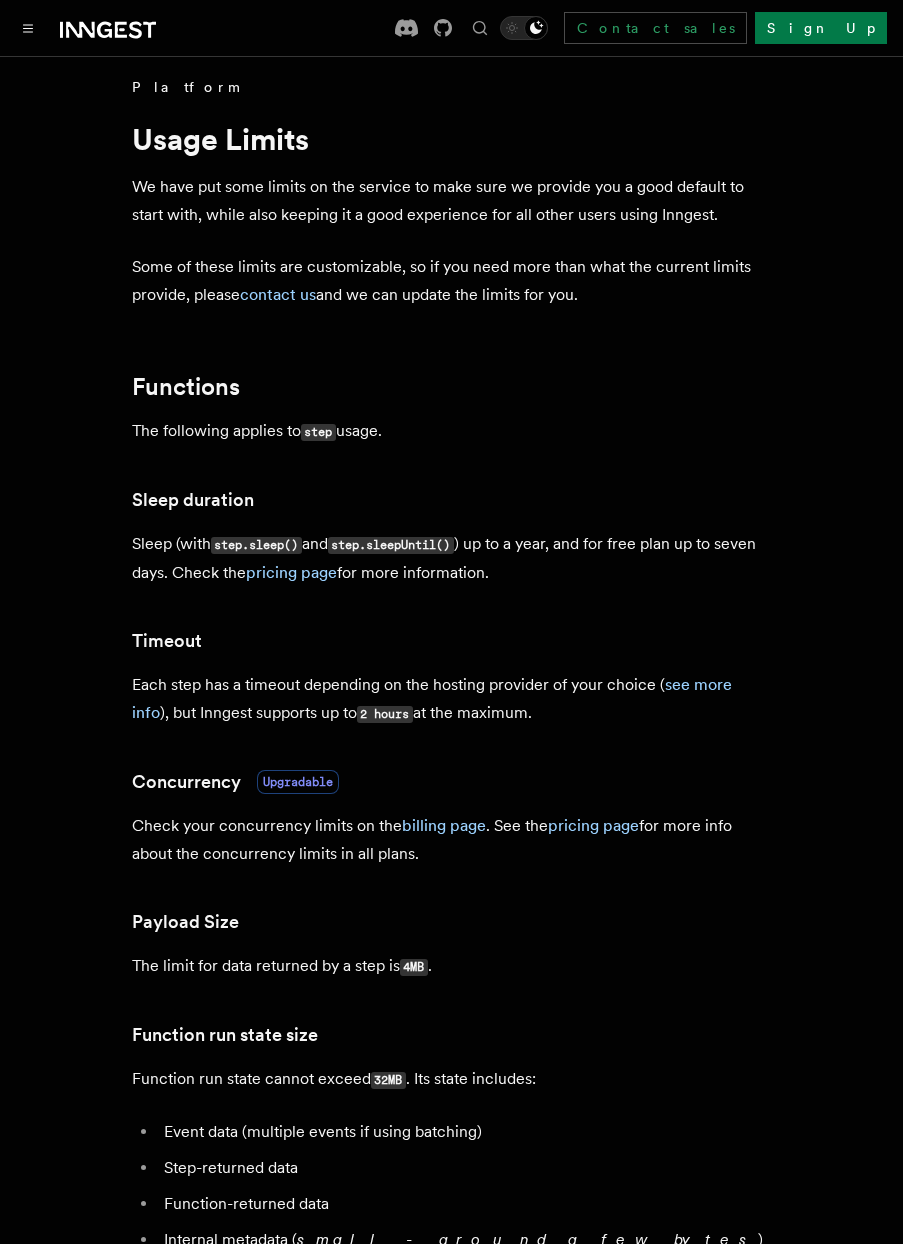 scroll, scrollTop: 0, scrollLeft: 0, axis: both 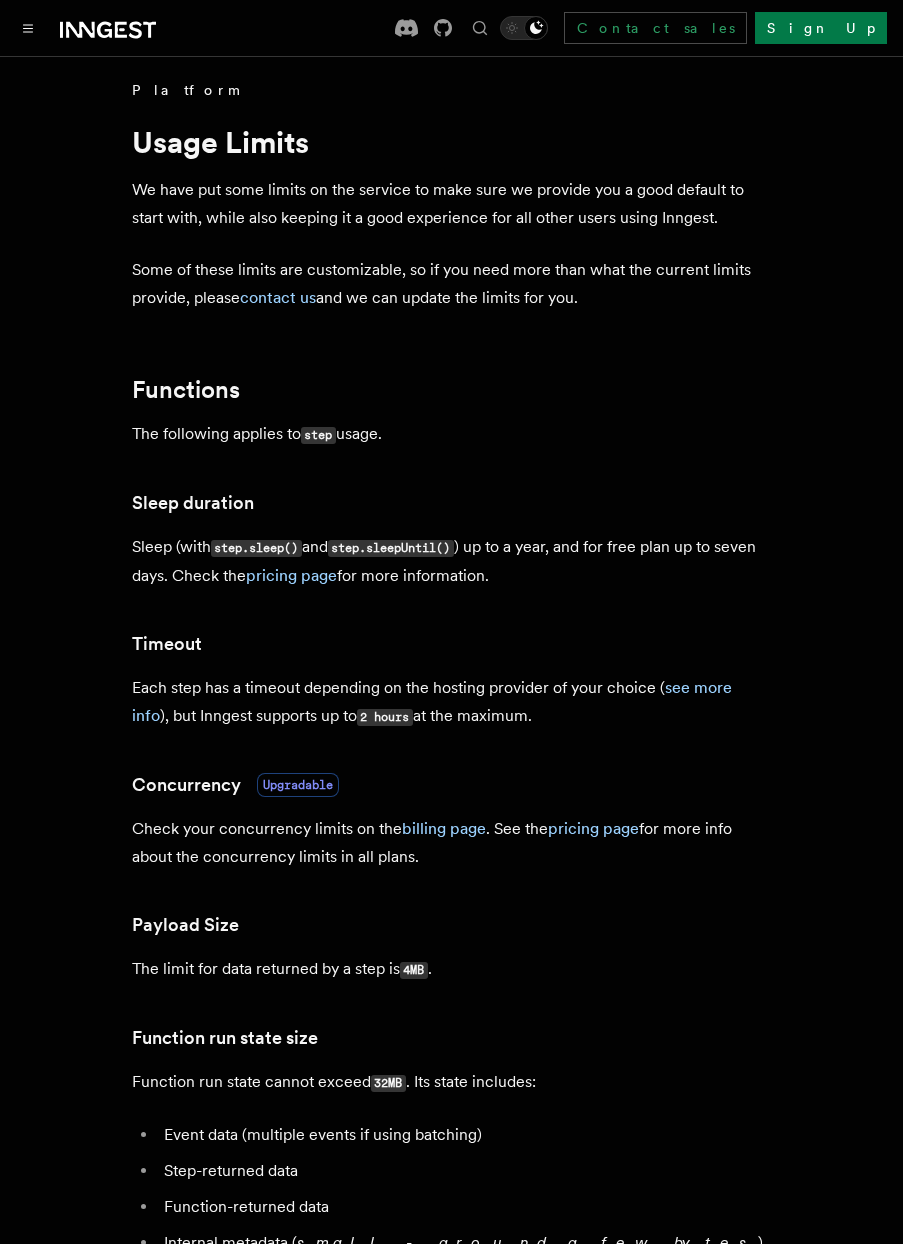 drag, startPoint x: 115, startPoint y: 629, endPoint x: 786, endPoint y: 725, distance: 677.8326 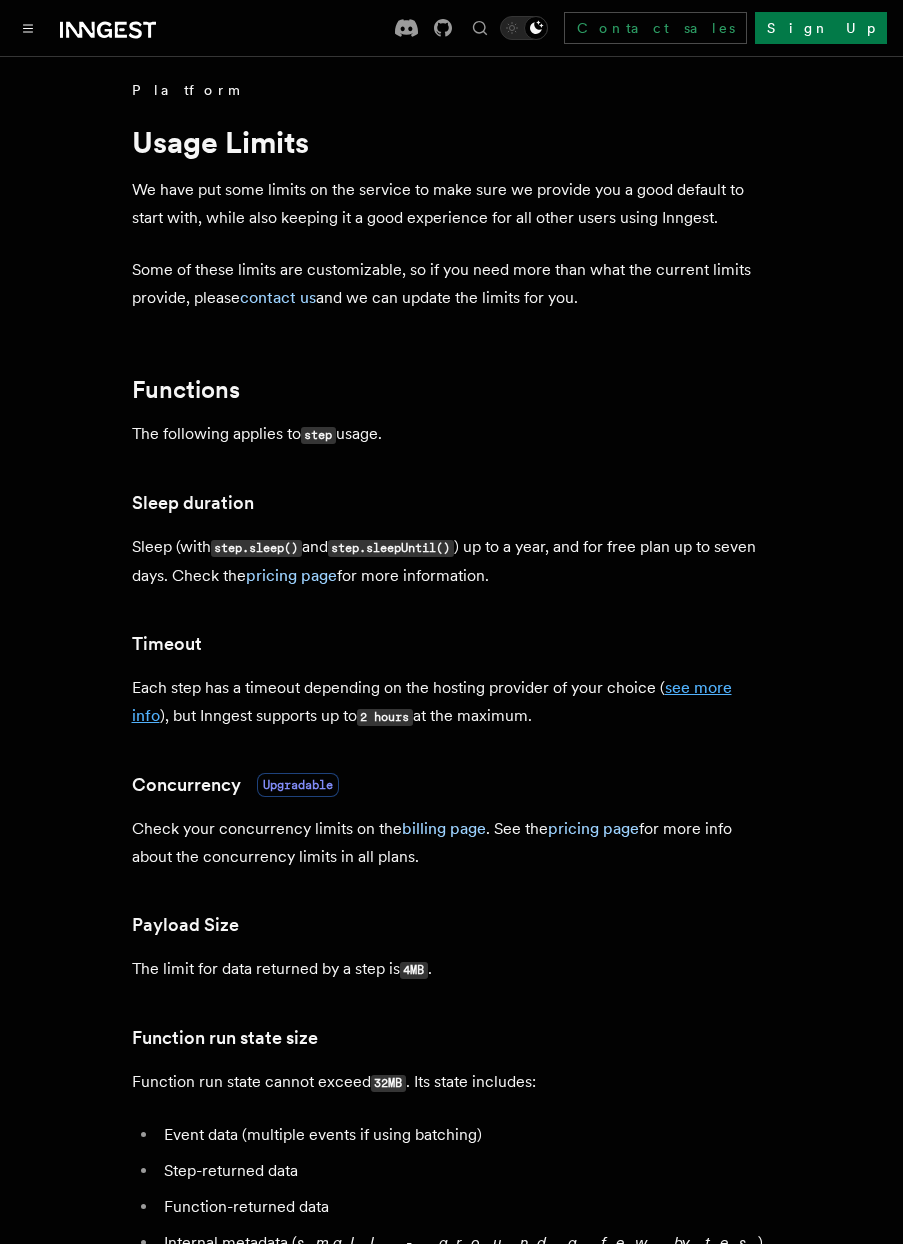 click on "see more info" at bounding box center [432, 701] 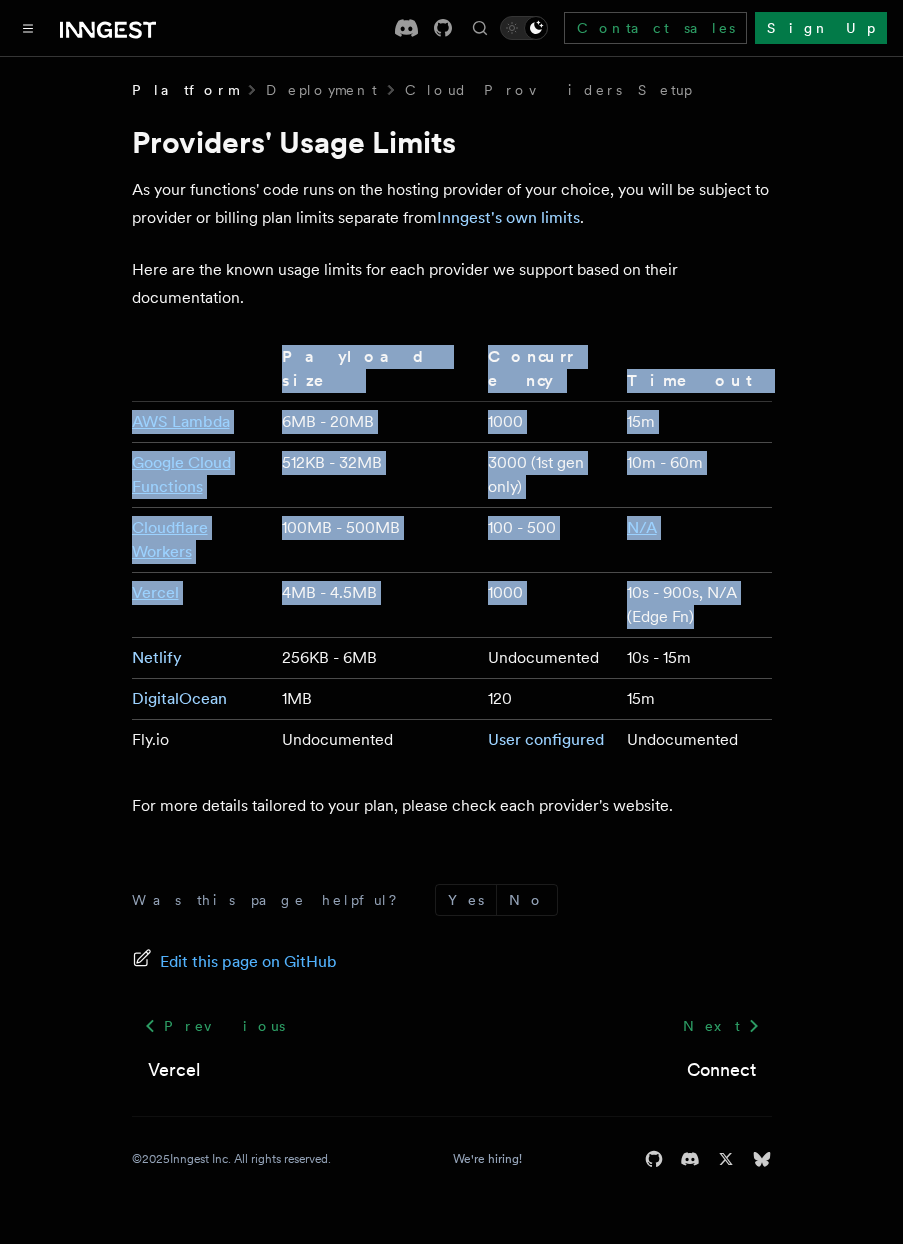 drag, startPoint x: 118, startPoint y: 562, endPoint x: 708, endPoint y: 586, distance: 590.4879 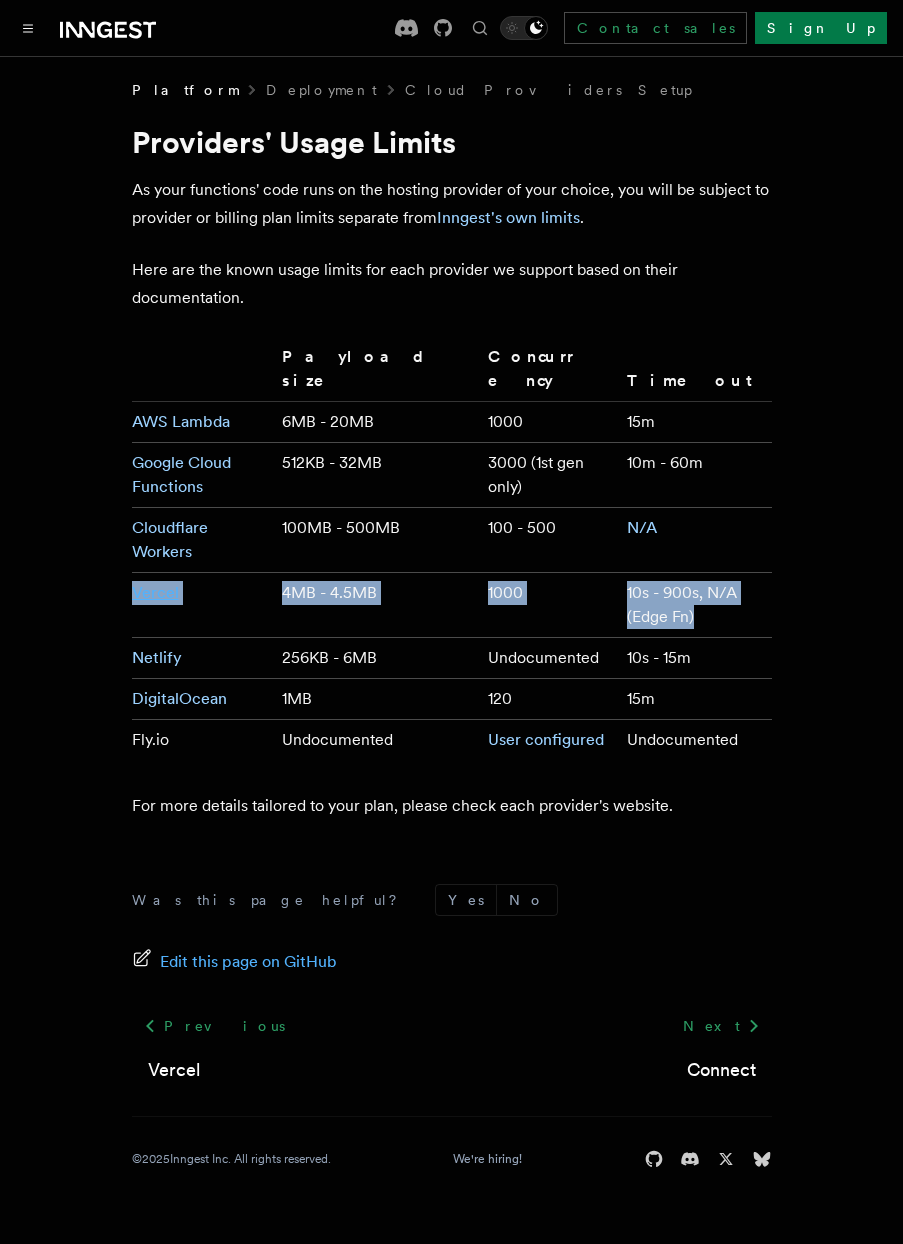drag, startPoint x: 670, startPoint y: 586, endPoint x: 133, endPoint y: 562, distance: 537.5361 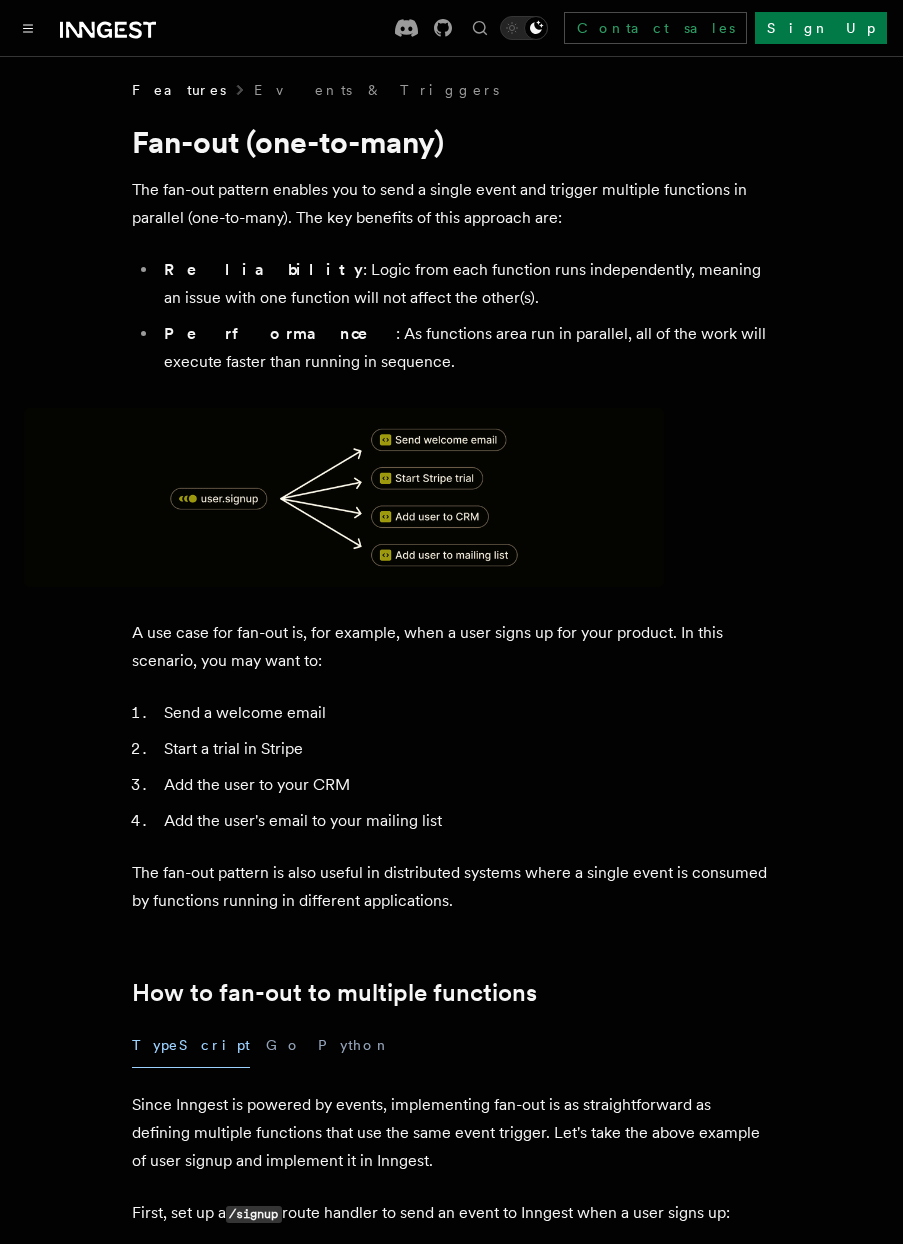 scroll, scrollTop: 1103, scrollLeft: 0, axis: vertical 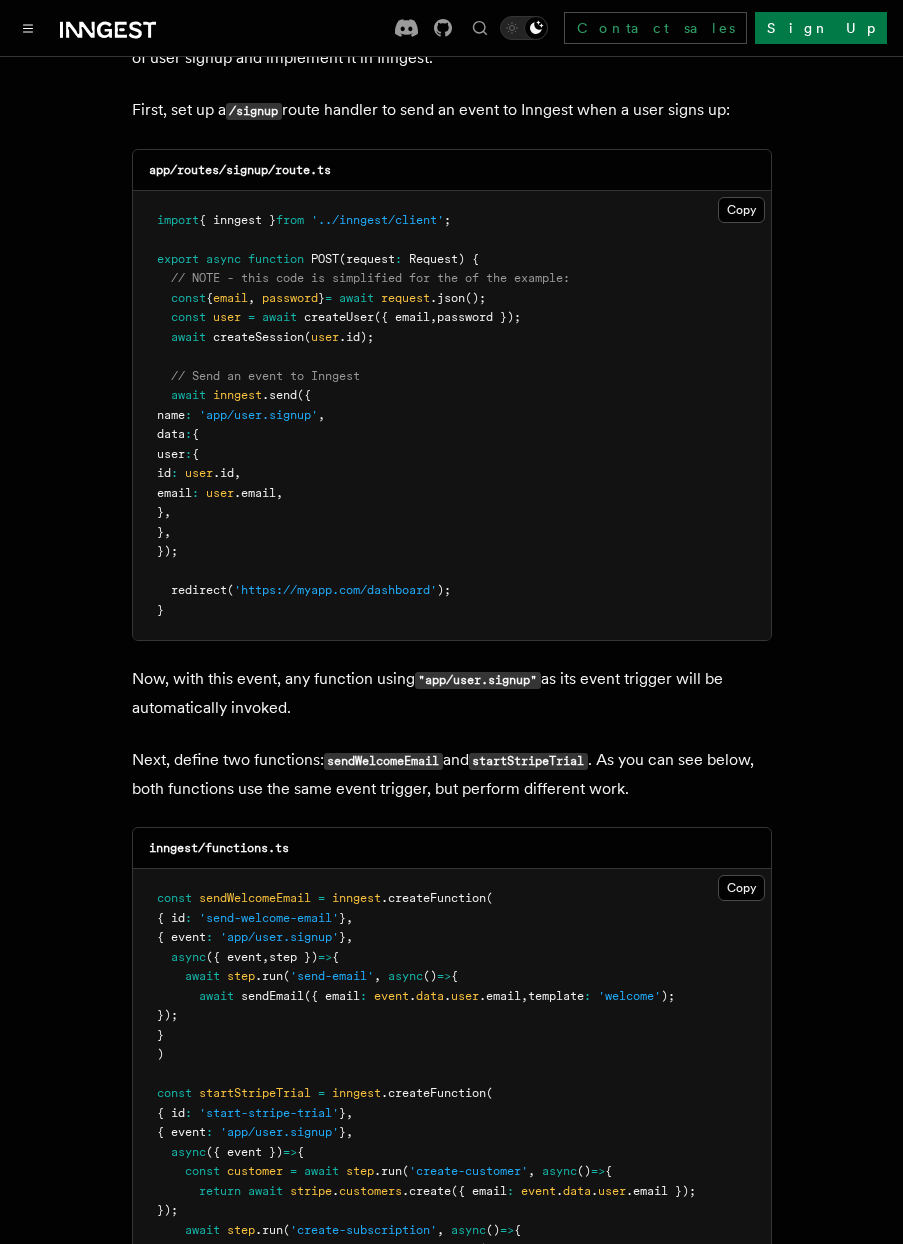 click on "Features Events & Triggers Fan-out (one-to-many)
The fan-out pattern enables you to send a single event and trigger multiple functions in parallel (one-to-many). The key benefits of this approach are:
Reliability : Logic from each function runs independently, meaning an issue with one function will not affect the other(s).
Performance : As functions area run in parallel, all of the work will execute faster than running in sequence.
A use case for fan-out is, for example, when a user signs up for your product. In this scenario, you may want to:
Send a welcome email
Start a trial in Stripe
Add the user to your CRM
Add the user's email to your mailing list
The fan-out pattern is also useful in distributed systems where a single event is consumed by functions running in different applications.
How to fan-out to multiple functions
TypeScript Go Python First, set up a  /signup  route handler to send an event to Inngest when a user signs up: app/routes/signup/route.ts Copy Copied" at bounding box center [451, 755] 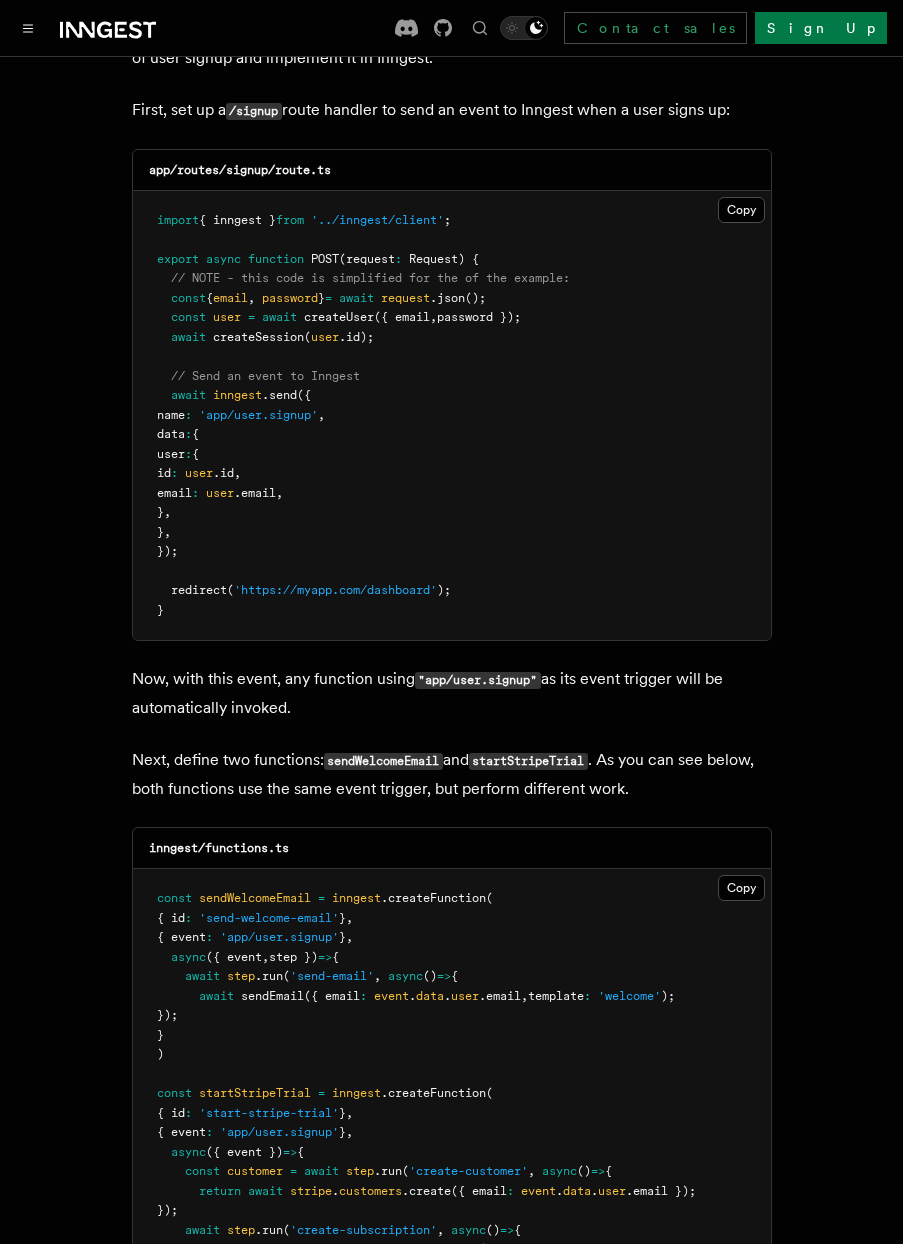 click on "First, set up a  /signup  route handler to send an event to Inngest when a user signs up:" at bounding box center (452, 110) 